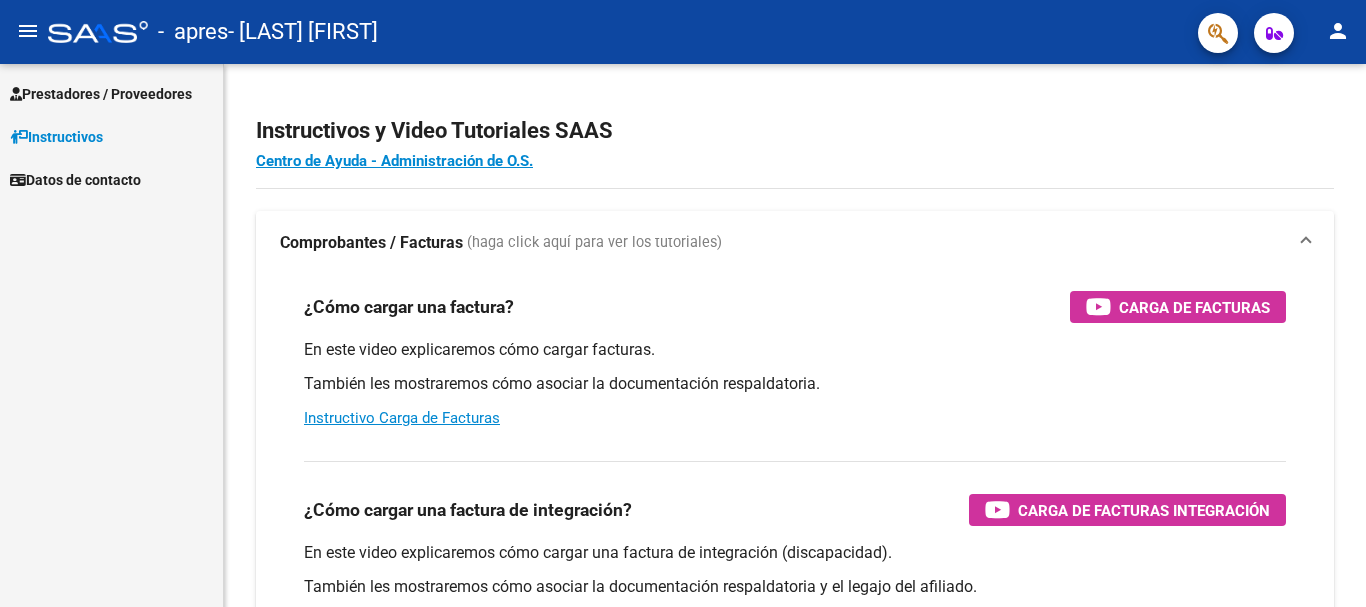 scroll, scrollTop: 0, scrollLeft: 0, axis: both 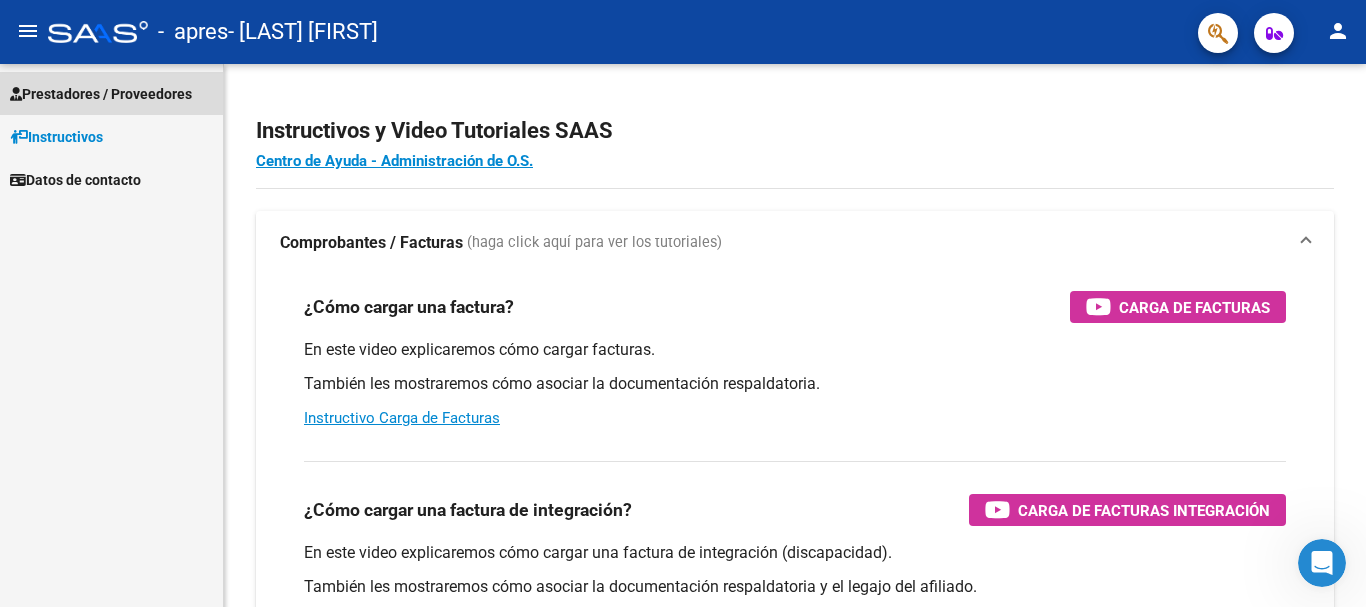 click on "Prestadores / Proveedores" at bounding box center (101, 94) 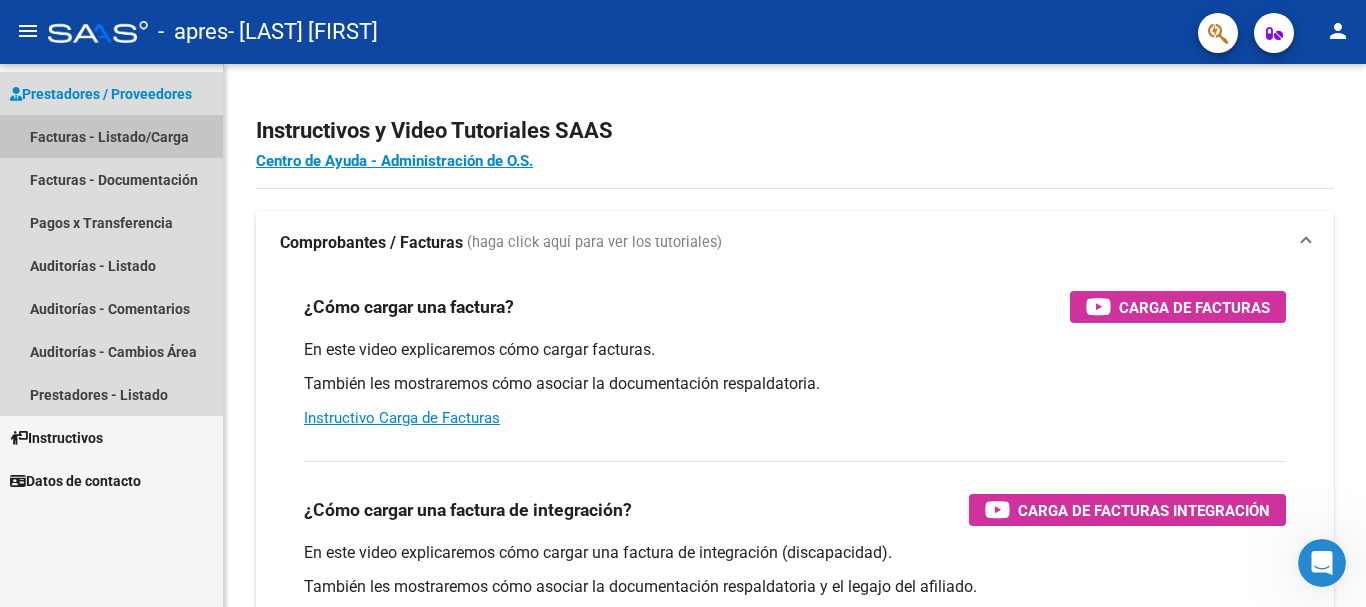 click on "Facturas - Listado/Carga" at bounding box center [111, 136] 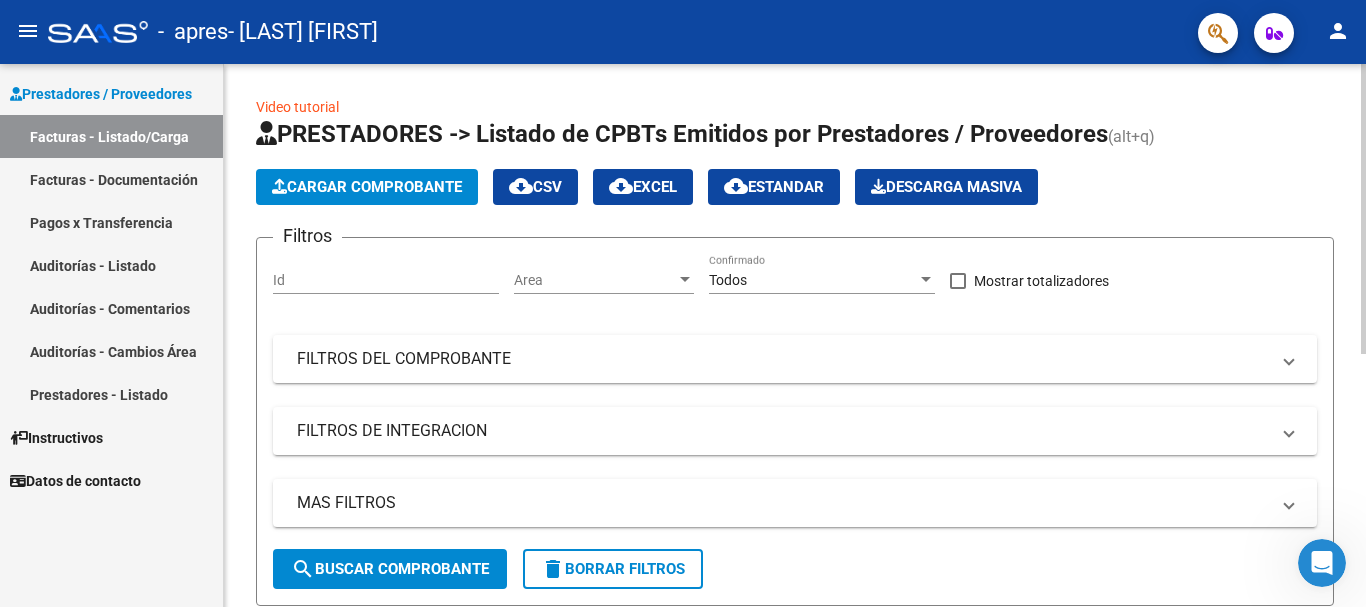 click on "Cargar Comprobante" 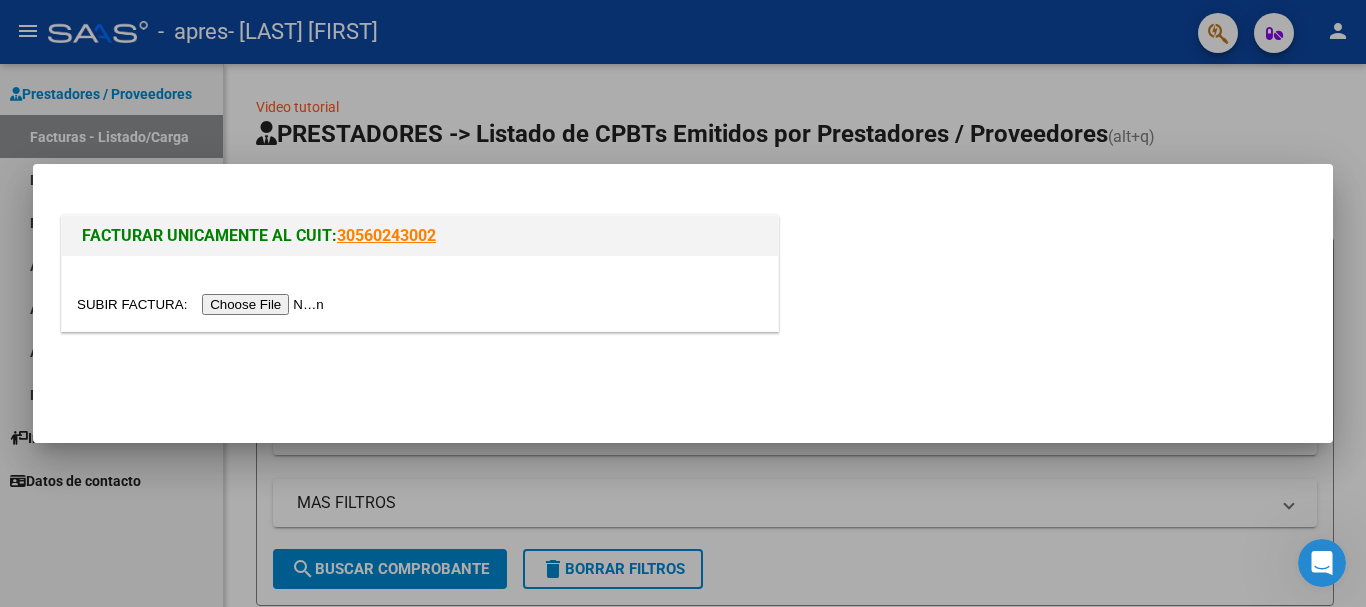 click at bounding box center [203, 304] 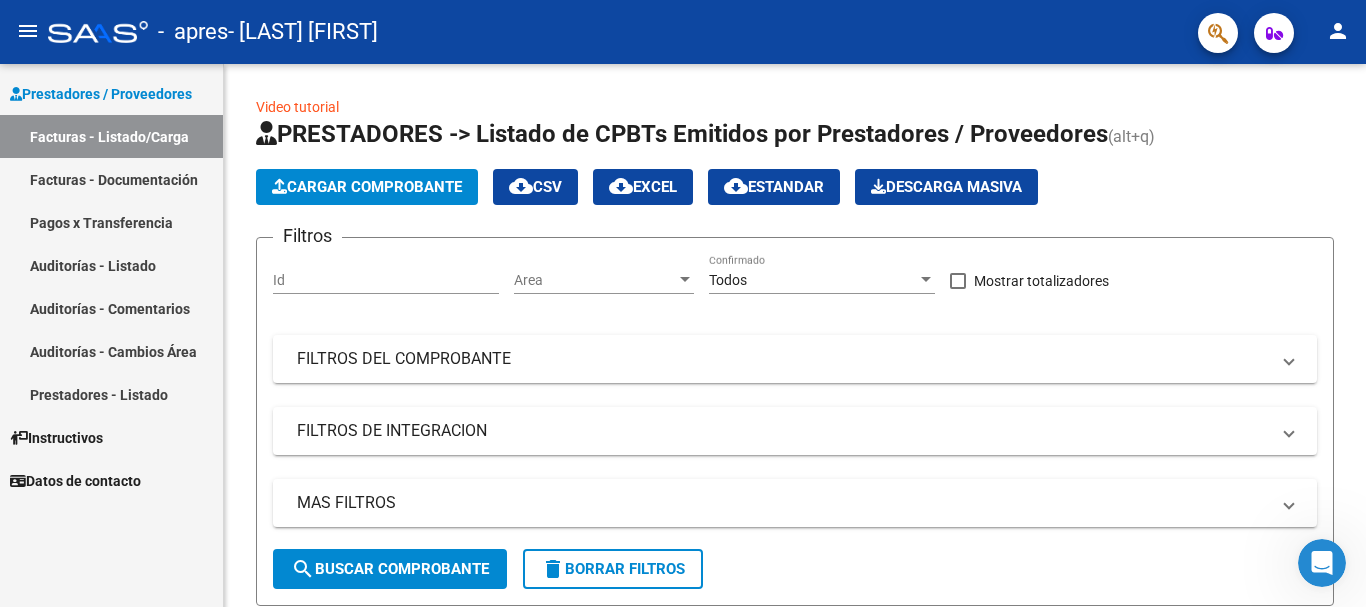 click on "Facturas - Documentación" at bounding box center (111, 179) 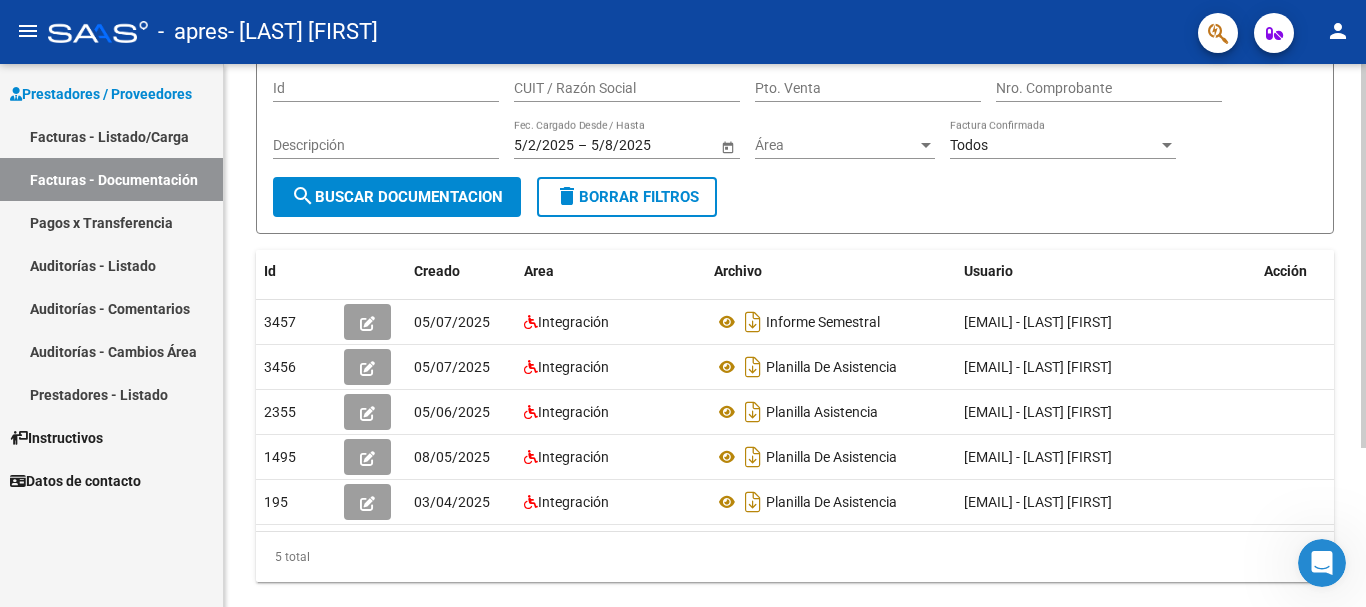 scroll, scrollTop: 225, scrollLeft: 0, axis: vertical 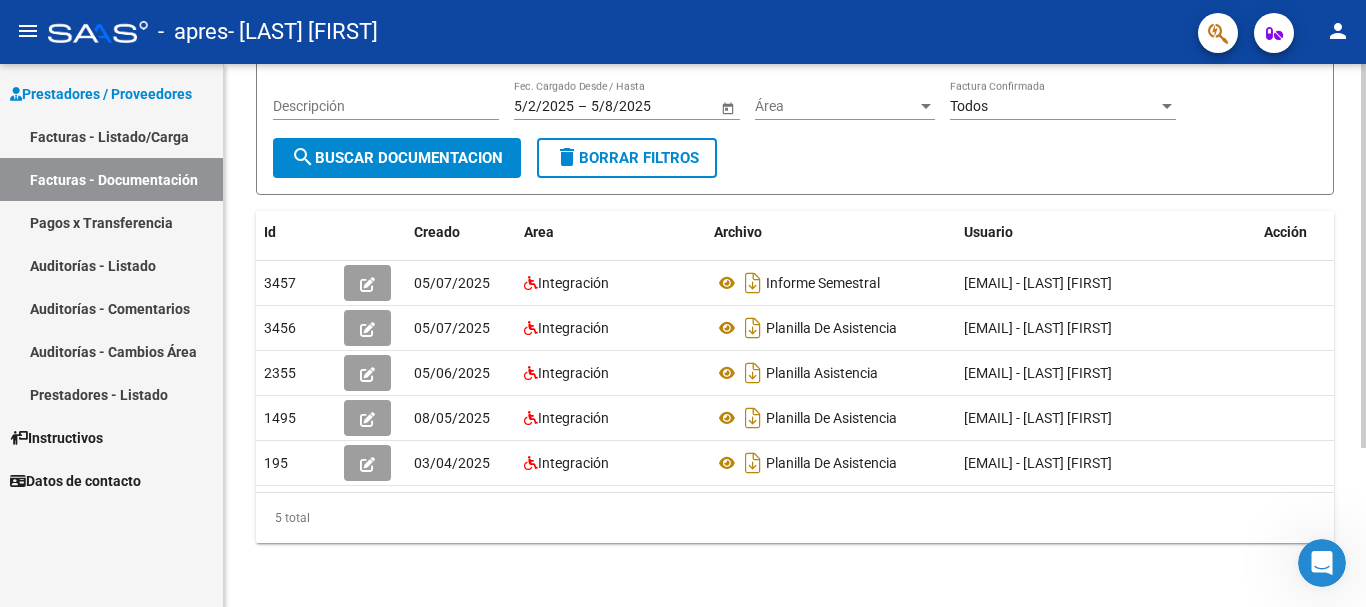 click 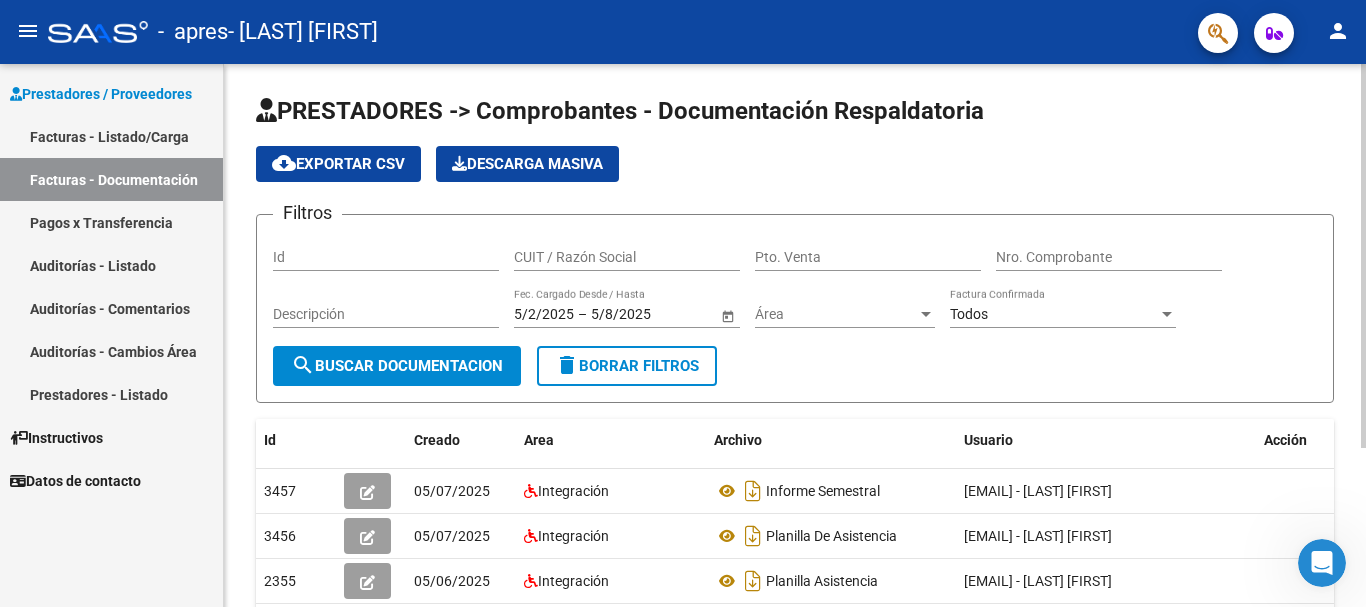 scroll, scrollTop: 0, scrollLeft: 0, axis: both 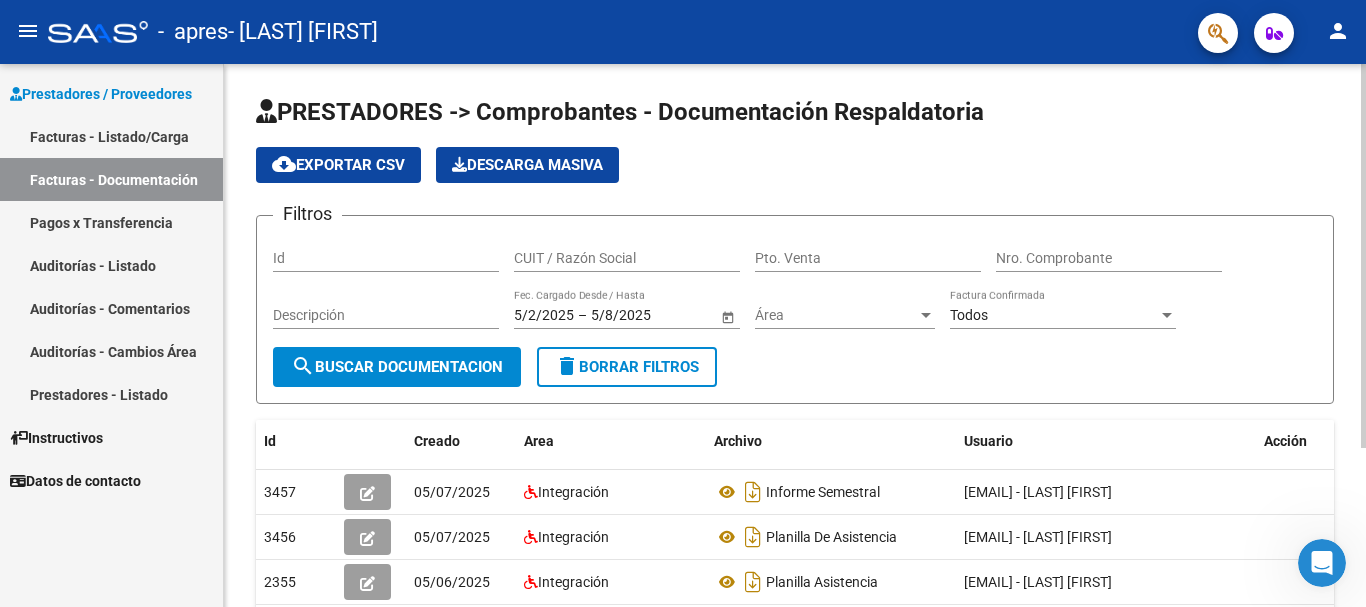 click 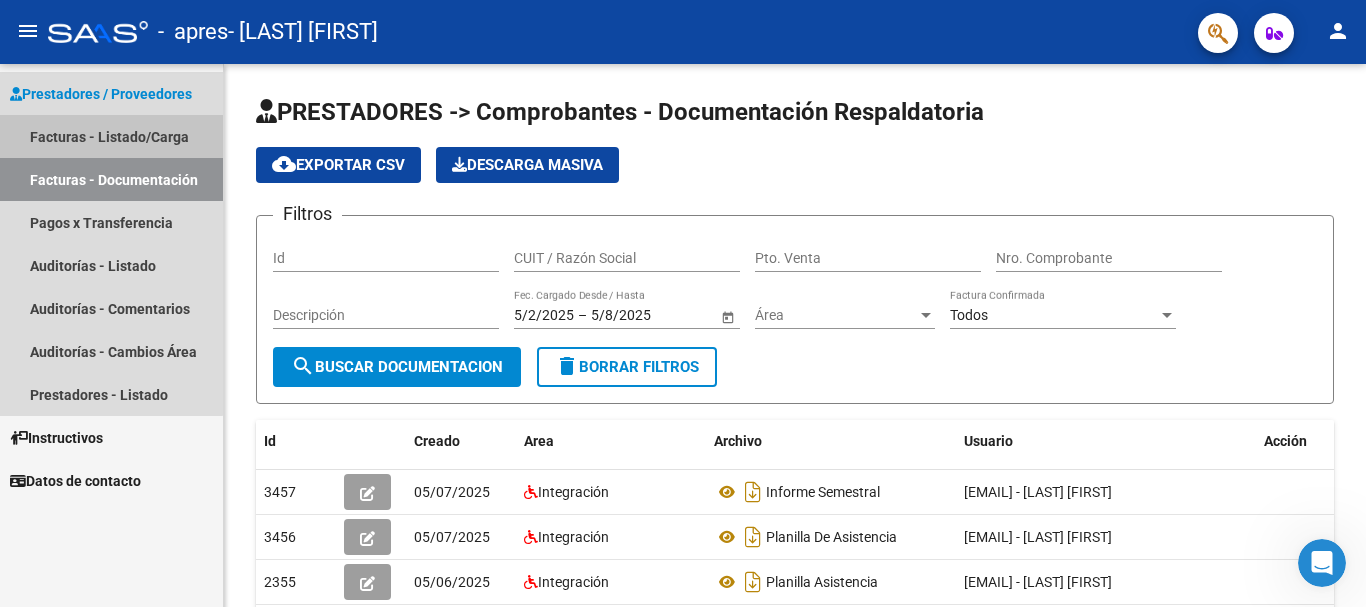 click on "Facturas - Listado/Carga" at bounding box center [111, 136] 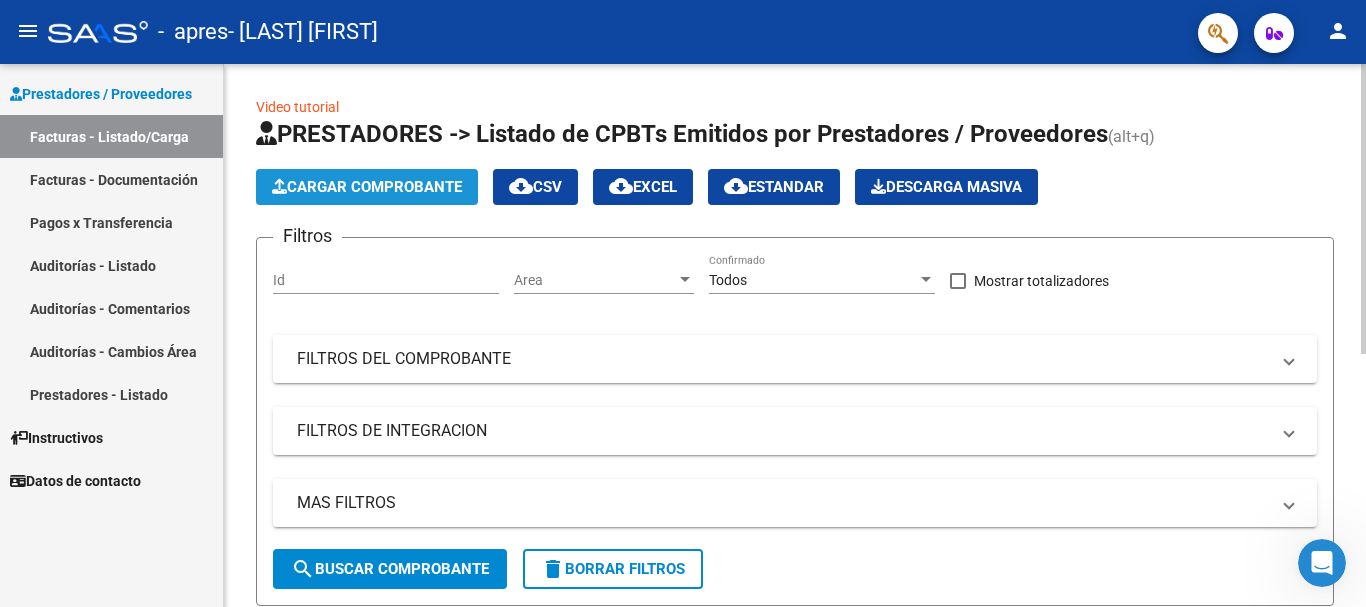click on "Cargar Comprobante" 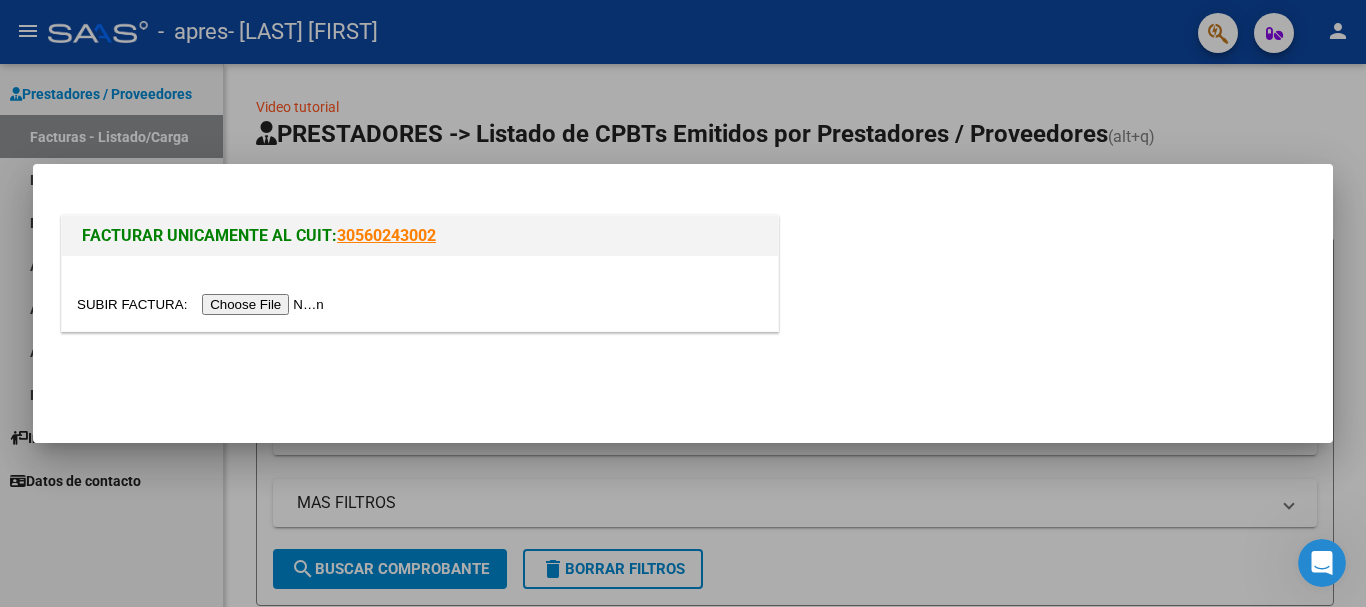 click at bounding box center (203, 304) 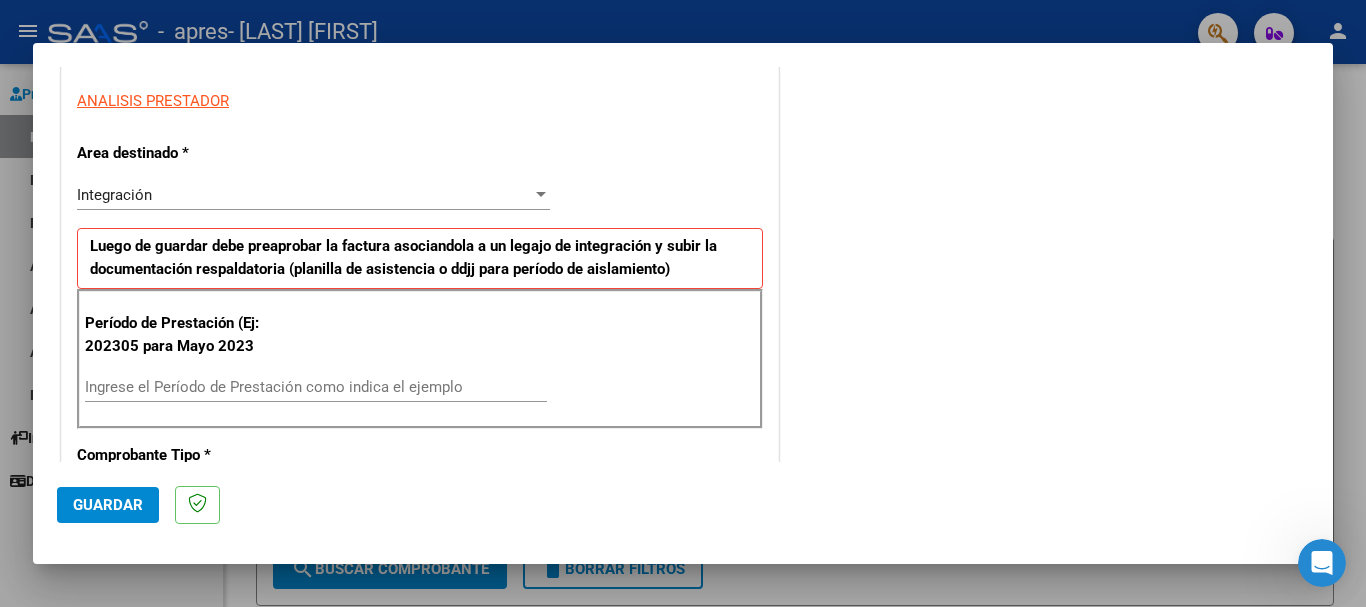 scroll, scrollTop: 369, scrollLeft: 0, axis: vertical 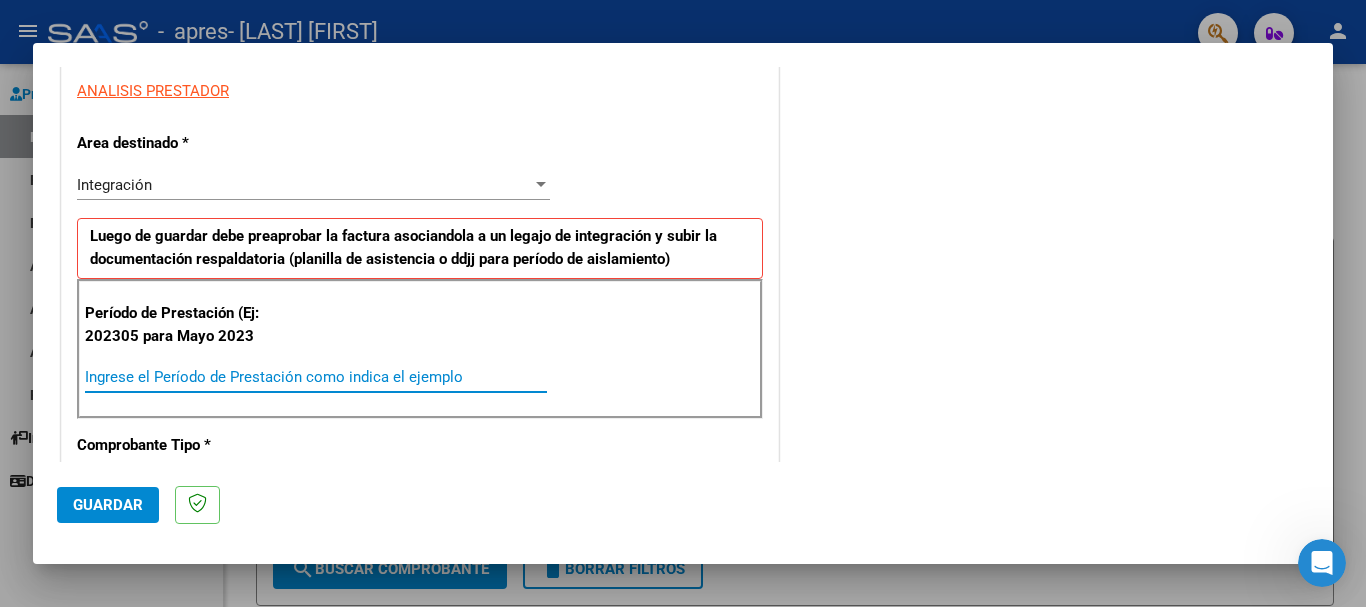 click on "Ingrese el Período de Prestación como indica el ejemplo" at bounding box center (316, 377) 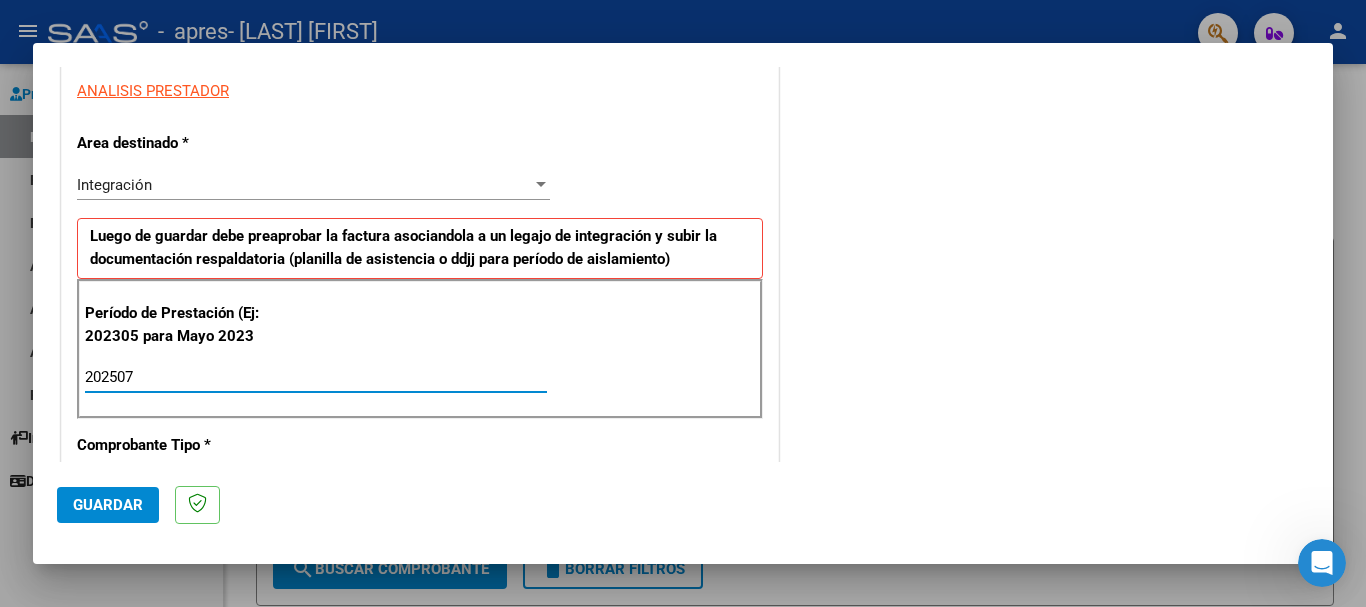 type on "202507" 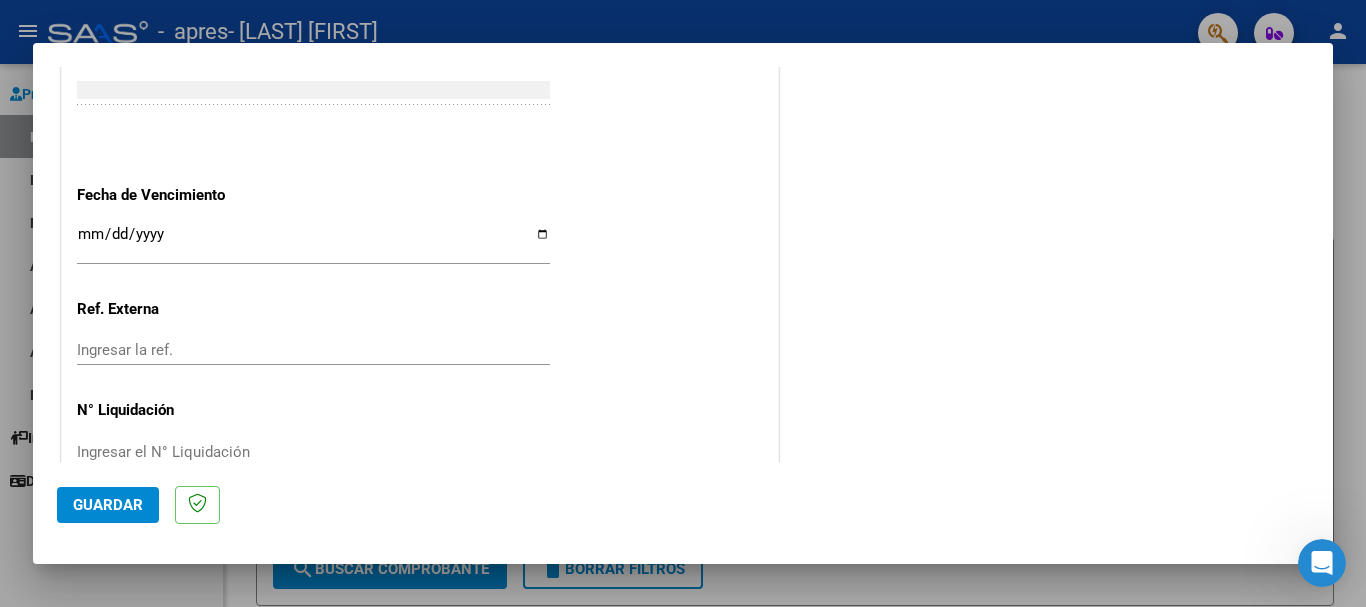 scroll, scrollTop: 1289, scrollLeft: 0, axis: vertical 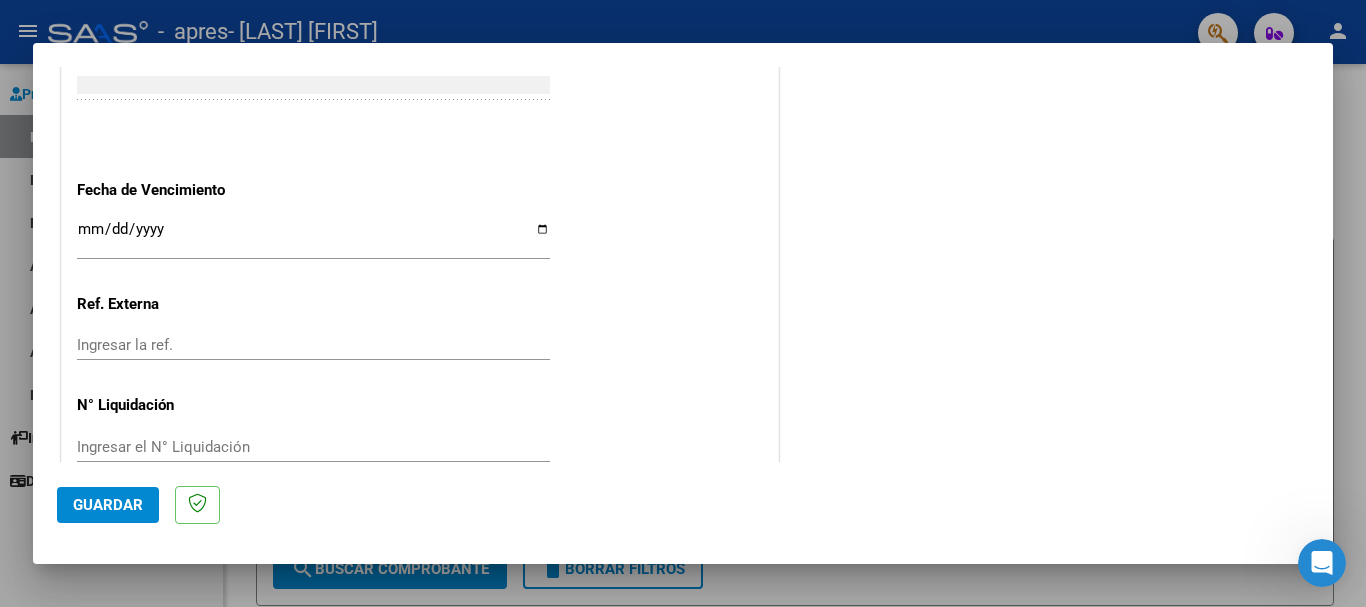 click on "CUIT  *   [CUIT] Ingresar CUIT  ANALISIS PRESTADOR  Area destinado * Integración Seleccionar Area Luego de guardar debe preaprobar la factura asociandola a un legajo de integración y subir la documentación respaldatoria (planilla de asistencia o ddjj para período de aislamiento)  Período de Prestación (Ej: 202305 para Mayo 2023    [DATE] Ingrese el Período de Prestación como indica el ejemplo   Comprobante Tipo * Factura C Seleccionar Tipo Punto de Venta  *   [NUMBER] Ingresar el Nro.  Número  *   [NUMBER] Ingresar el Nro.  Monto  *   $ 111.335,49 Ingresar el monto  Fecha del Cpbt.  *   [DATE] Ingresar la fecha  CAE / CAEA (no ingrese CAI)    [CAE] Ingresar el CAE o CAEA (no ingrese CAI)  Fecha de Vencimiento    Ingresar la fecha  Ref. Externa    Ingresar la ref.  N° Liquidación    Ingresar el N° Liquidación" at bounding box center [420, -239] 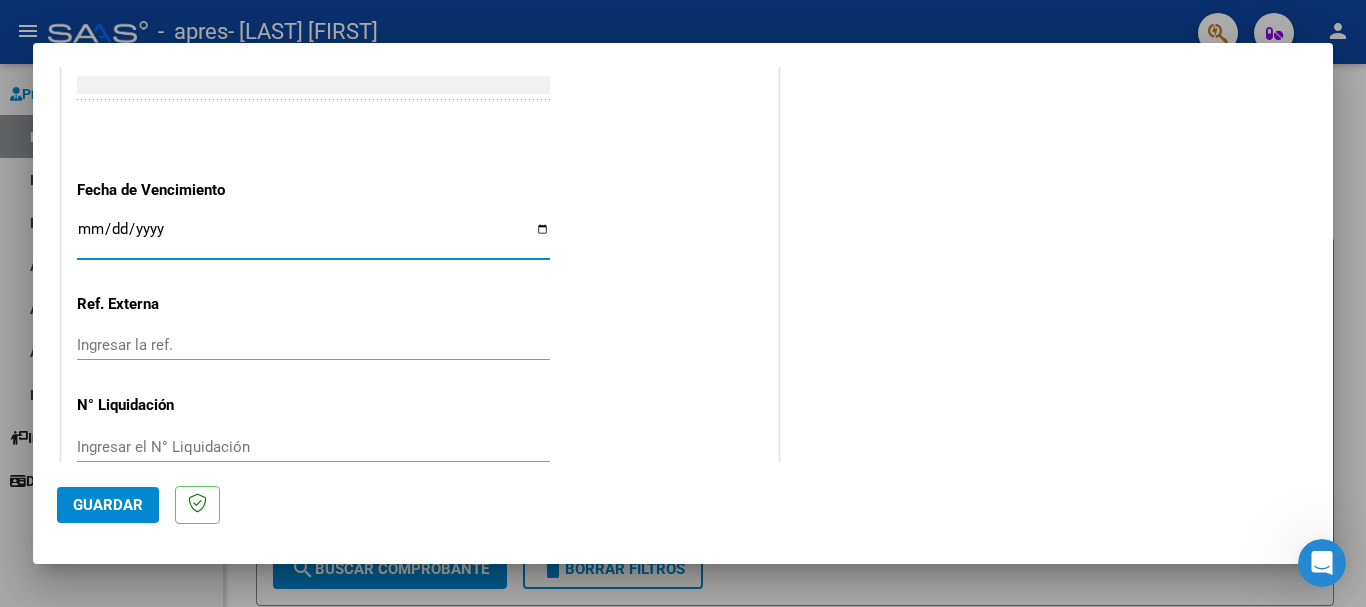 click on "Ingresar la fecha" at bounding box center [313, 237] 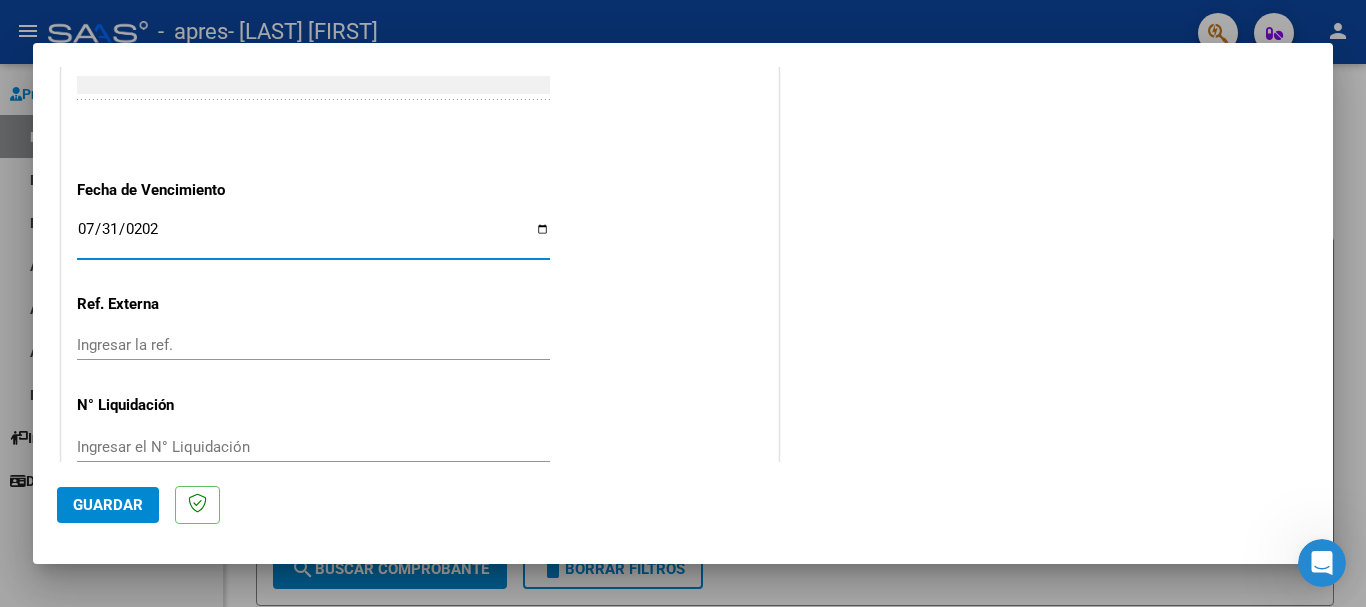 type on "2025-07-31" 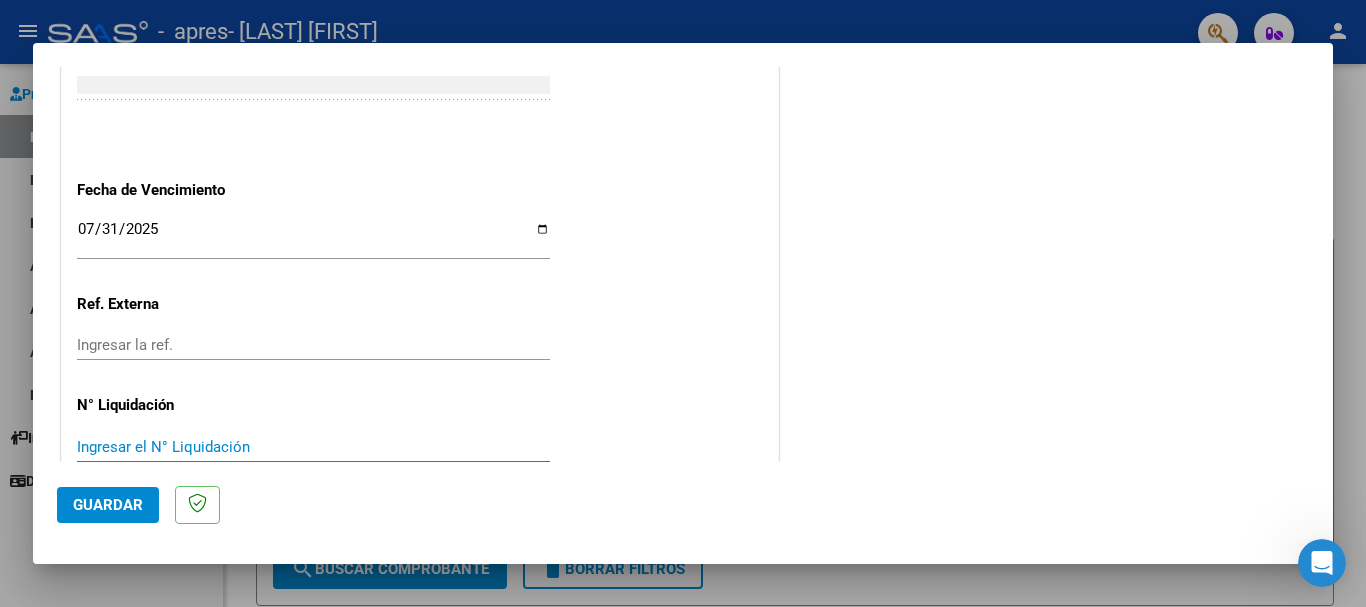 click on "Ingresar el N° Liquidación" at bounding box center (313, 447) 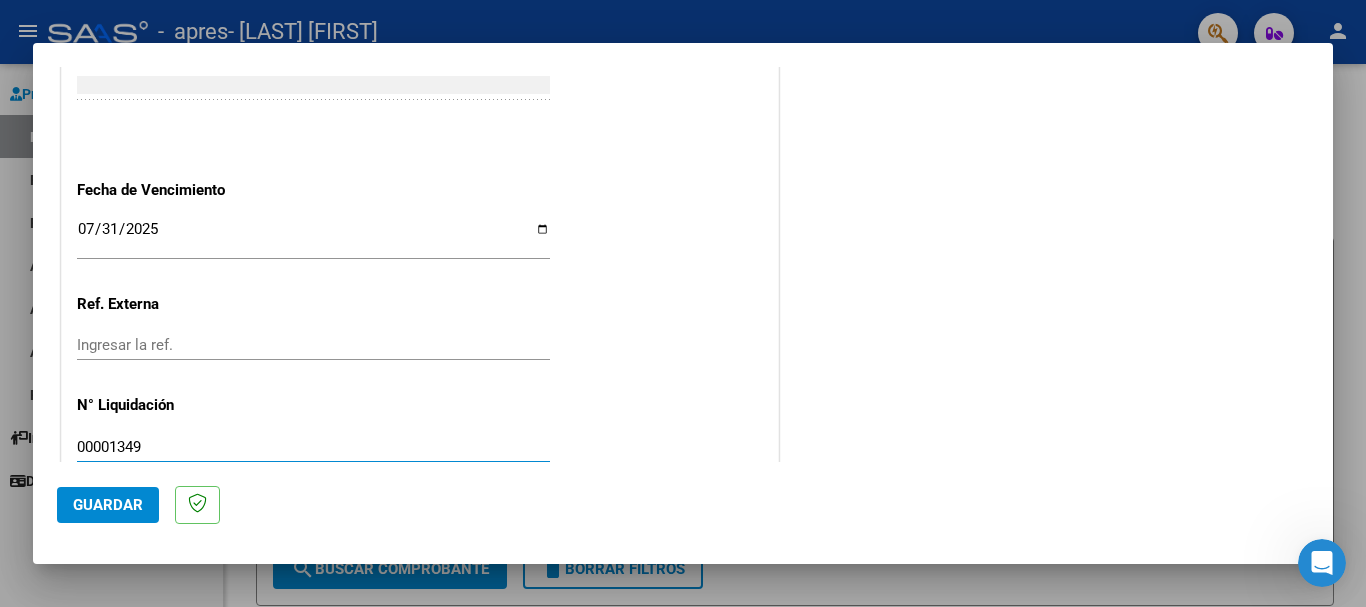type on "00001349" 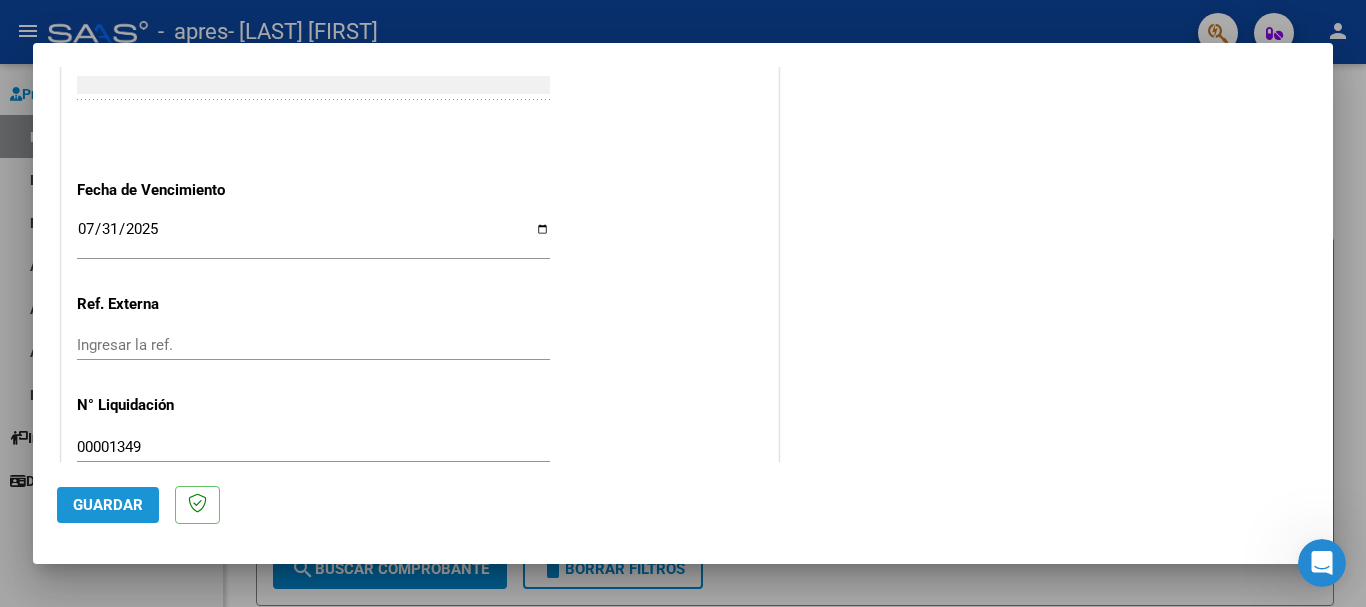 click on "Guardar" 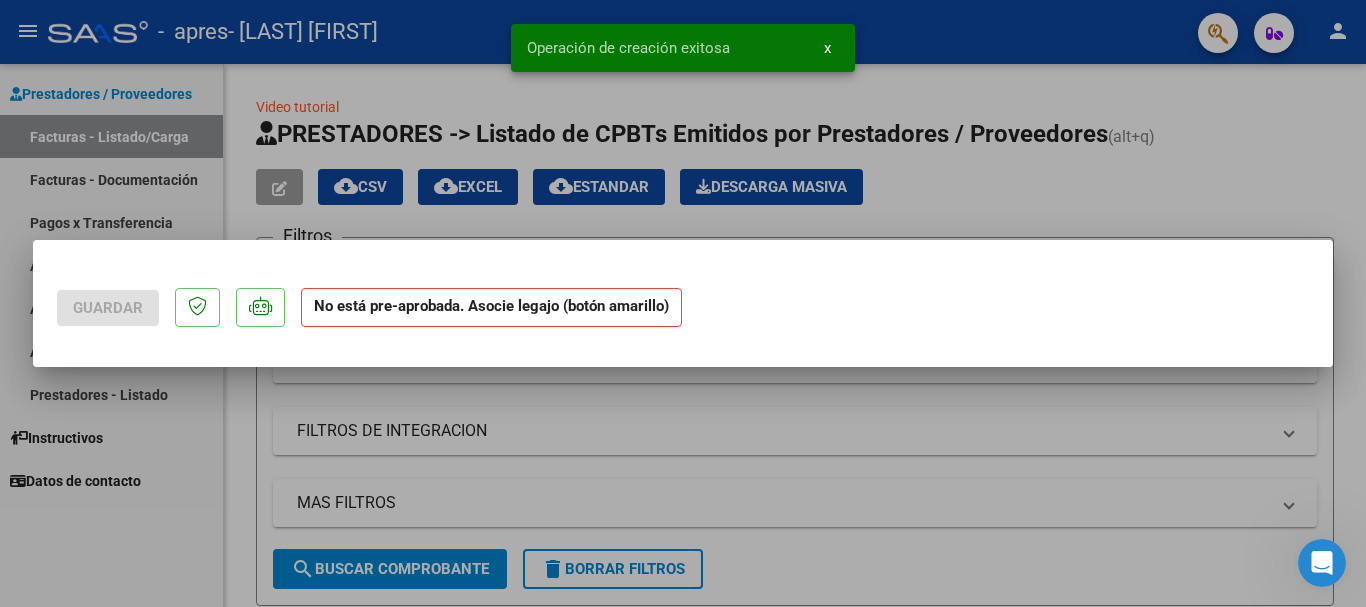 scroll, scrollTop: 0, scrollLeft: 0, axis: both 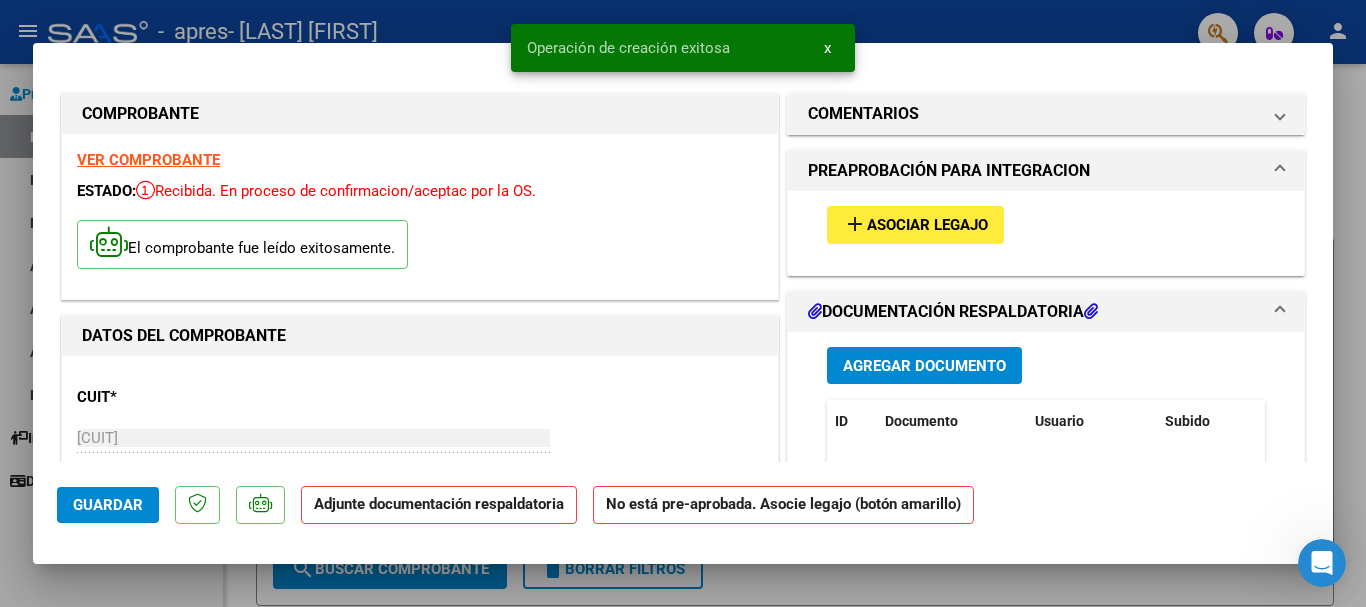click on "PREAPROBACIÓN PARA INTEGRACION" at bounding box center (949, 171) 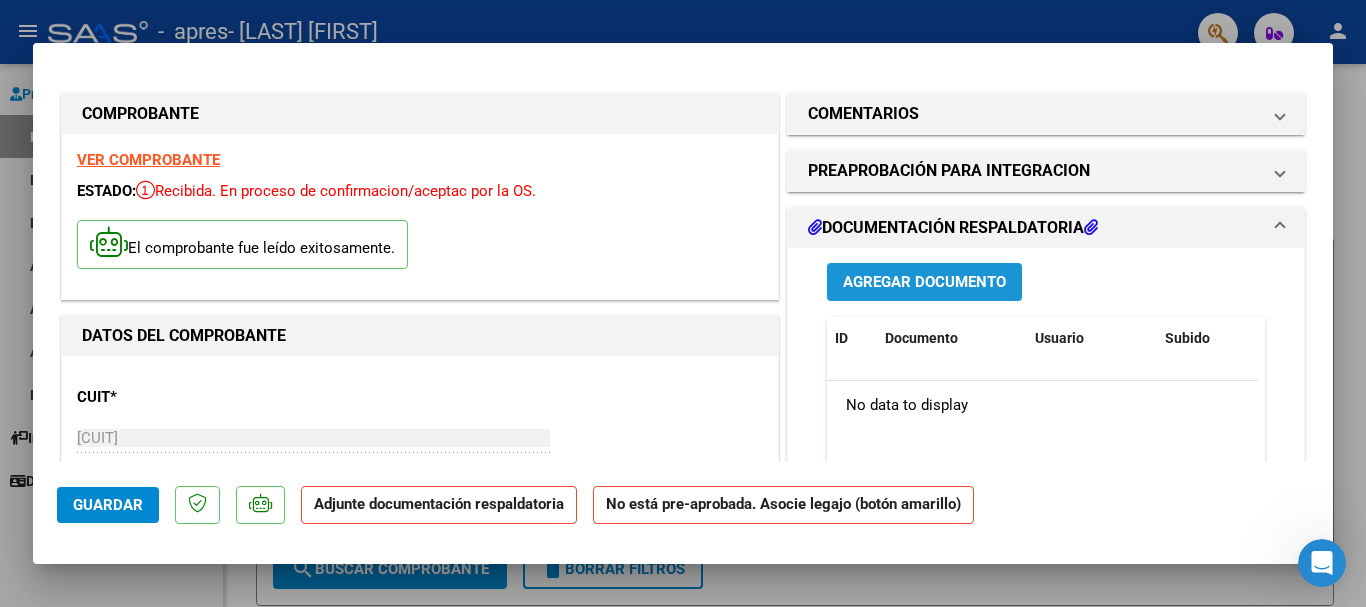 click on "Agregar Documento" at bounding box center (924, 283) 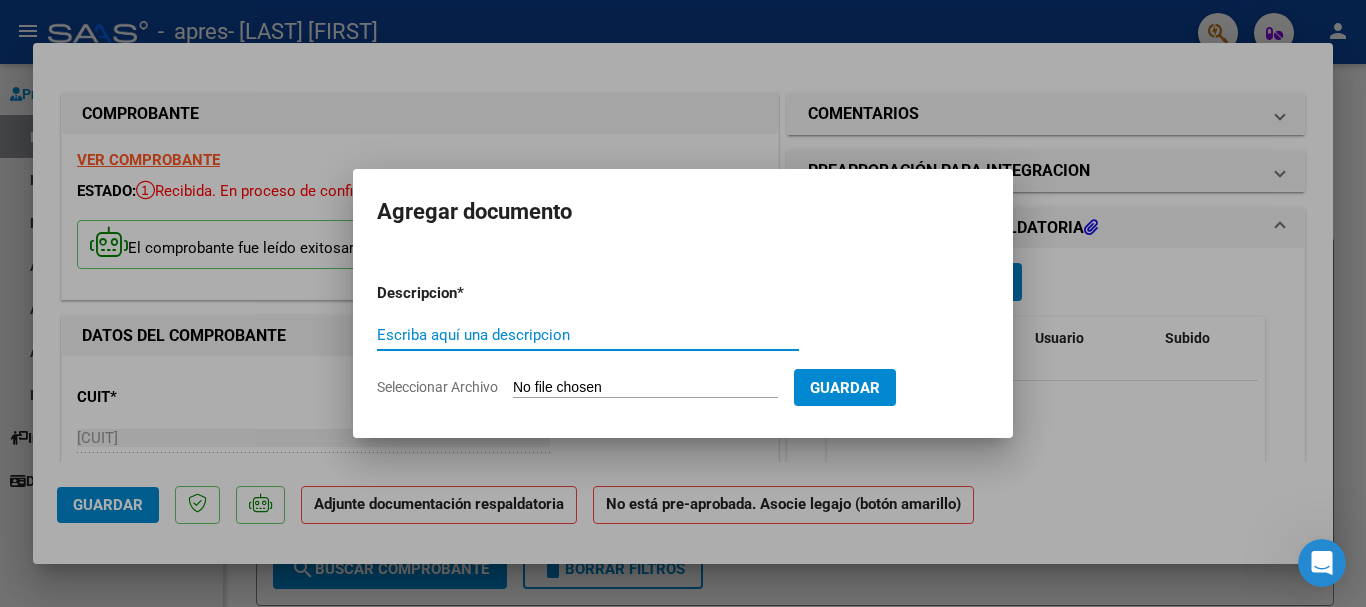 click on "Escriba aquí una descripcion" at bounding box center (588, 335) 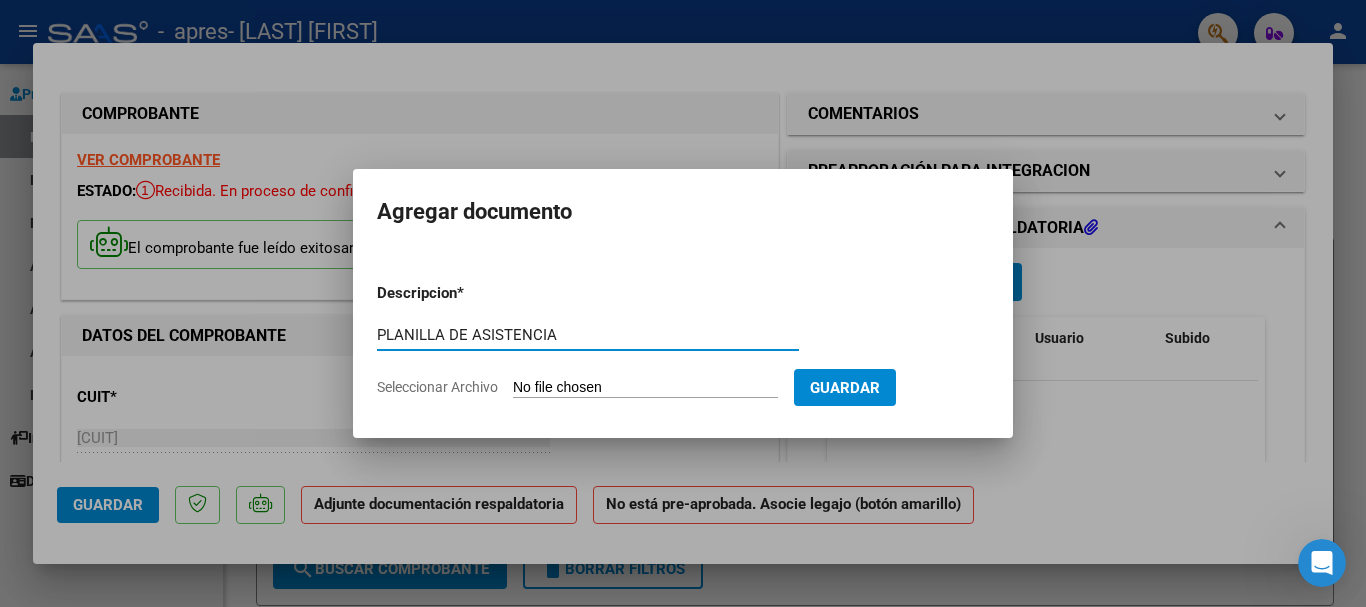 type on "PLANILLA DE ASISTENCIA" 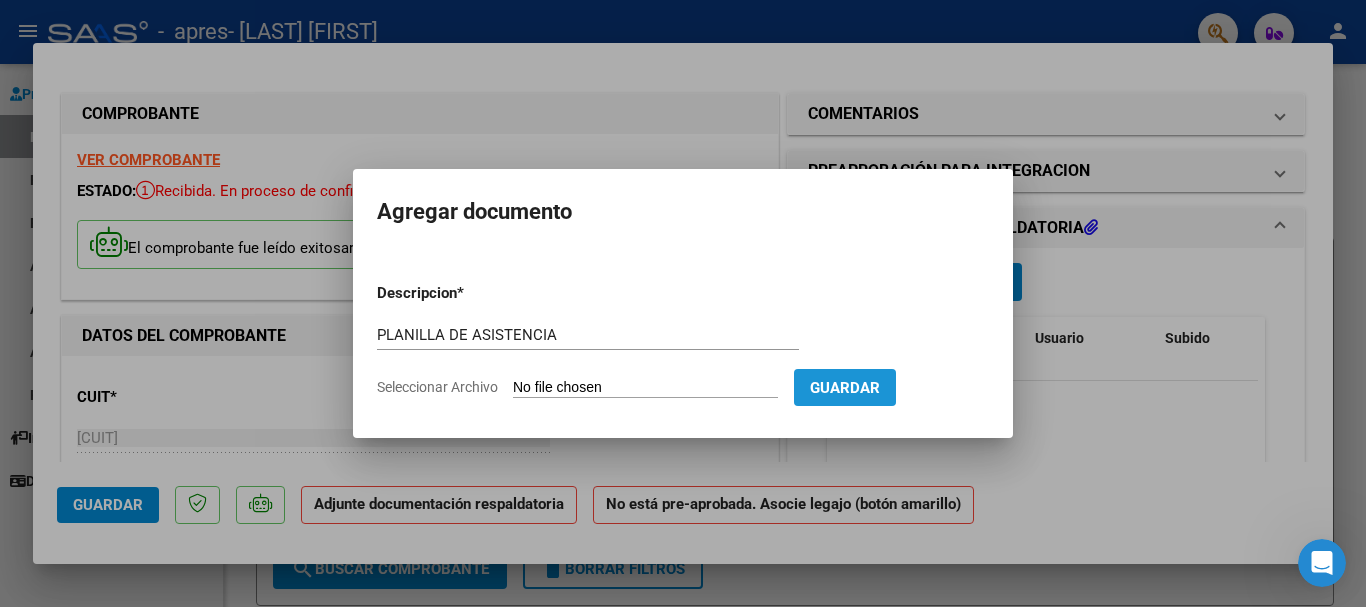 click on "Guardar" at bounding box center (845, 387) 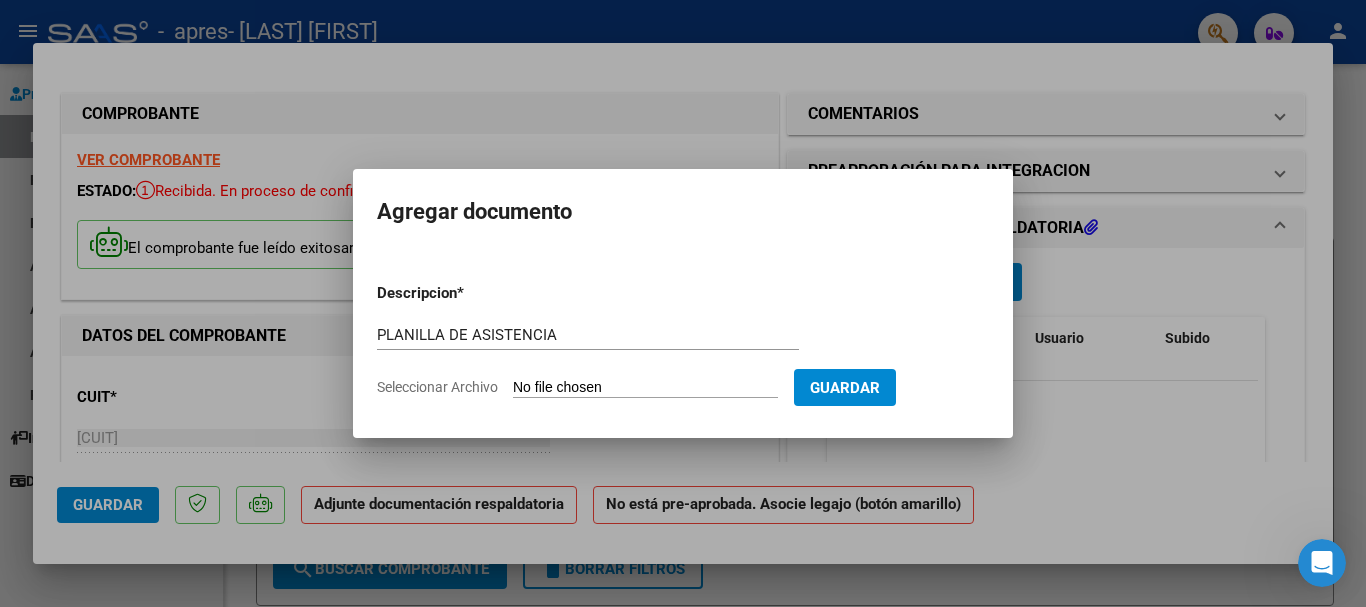 click on "Seleccionar Archivo" at bounding box center (645, 388) 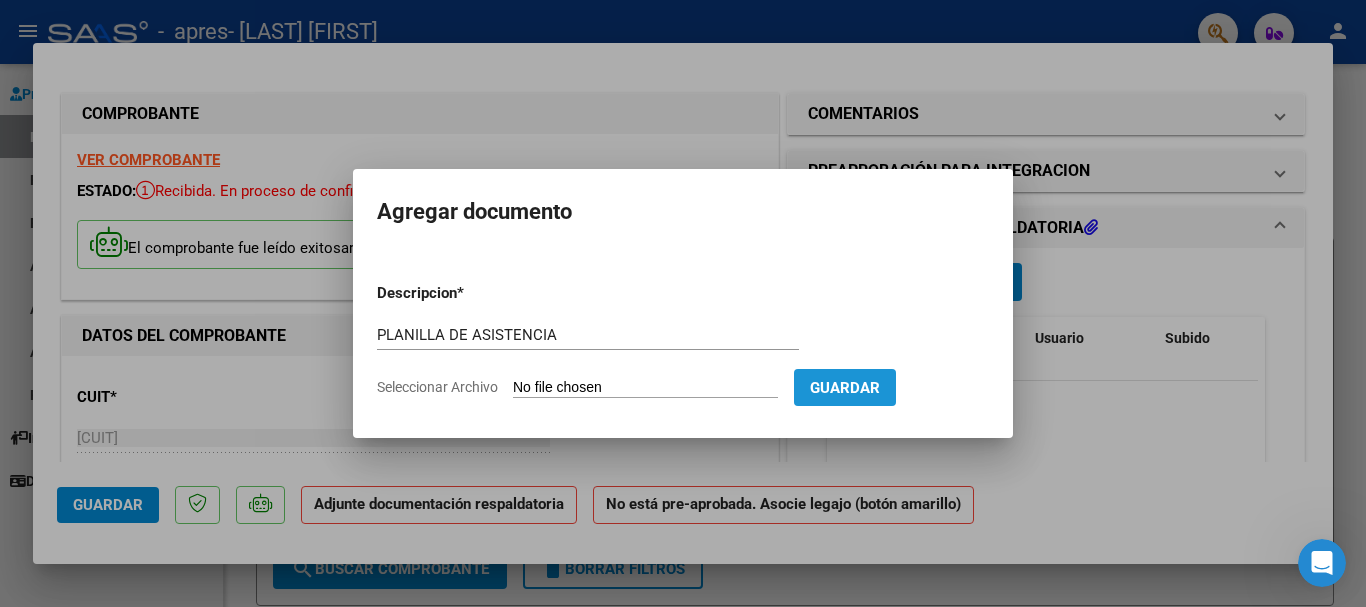 click on "Guardar" at bounding box center (845, 388) 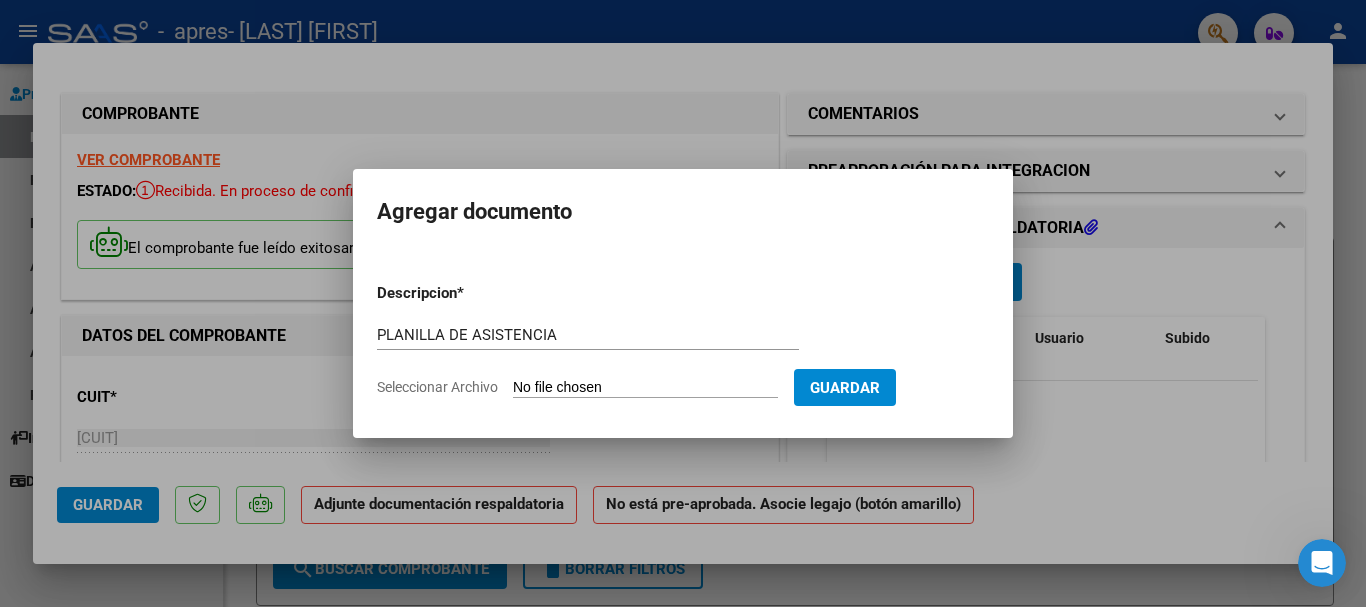 click on "Seleccionar Archivo" at bounding box center [645, 388] 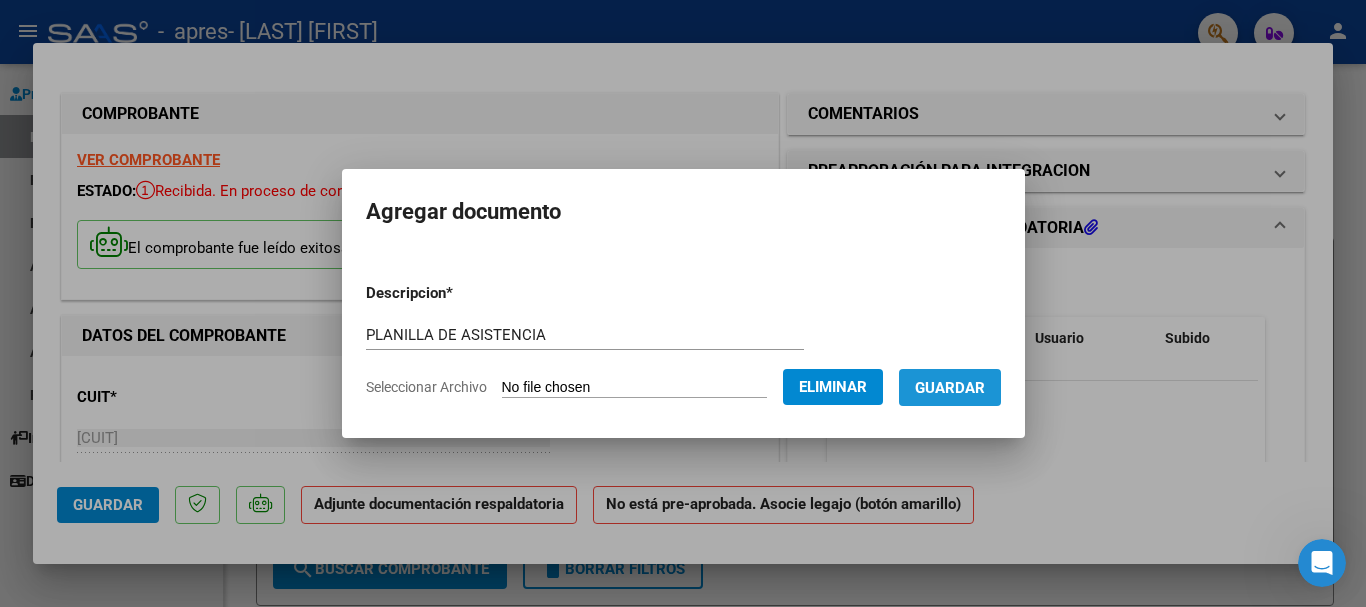 click on "Guardar" at bounding box center (950, 387) 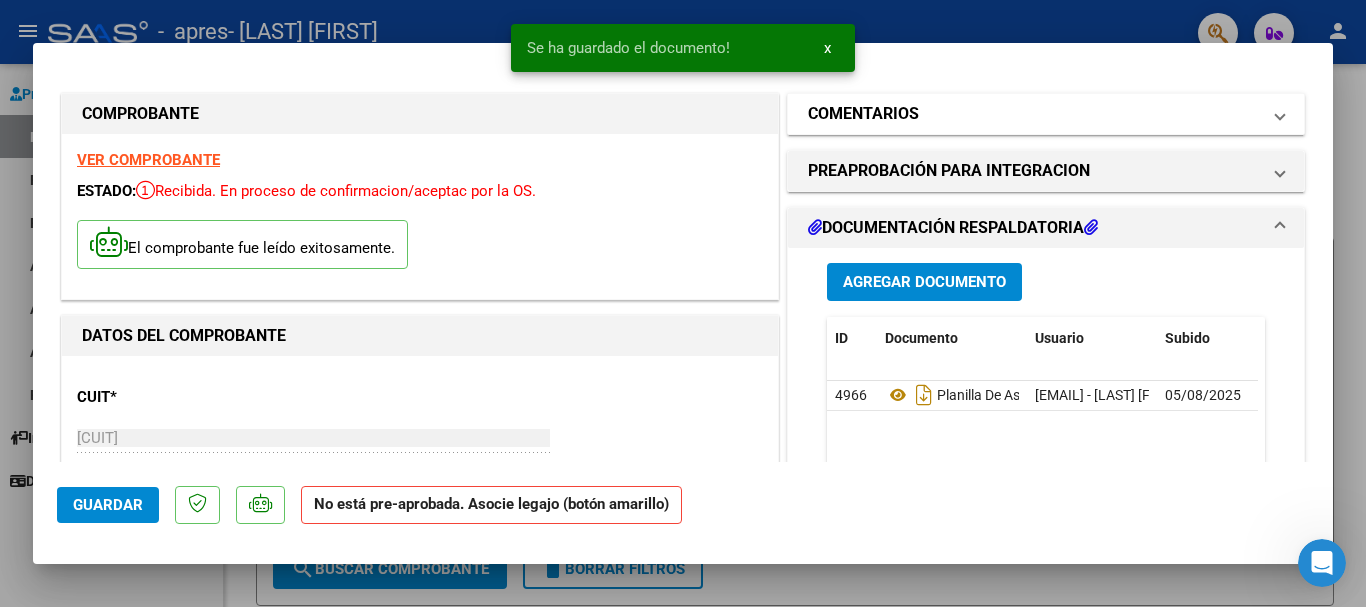 click on "COMENTARIOS" at bounding box center (1034, 114) 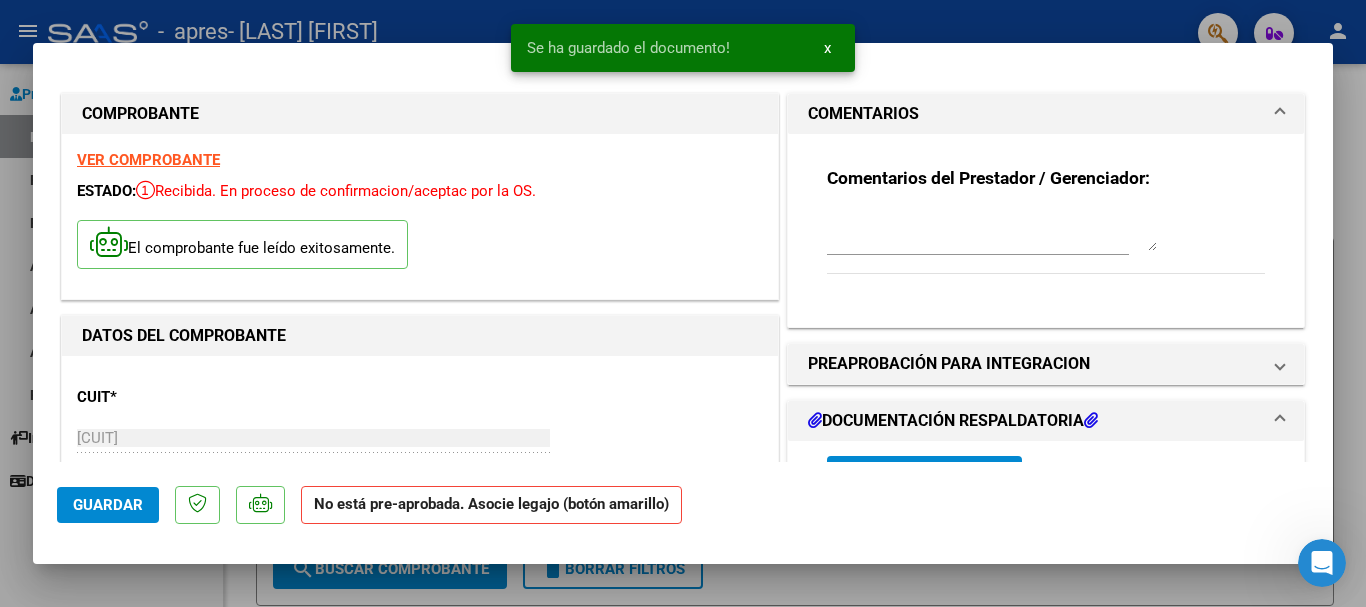 click on "COMENTARIOS" at bounding box center (1034, 114) 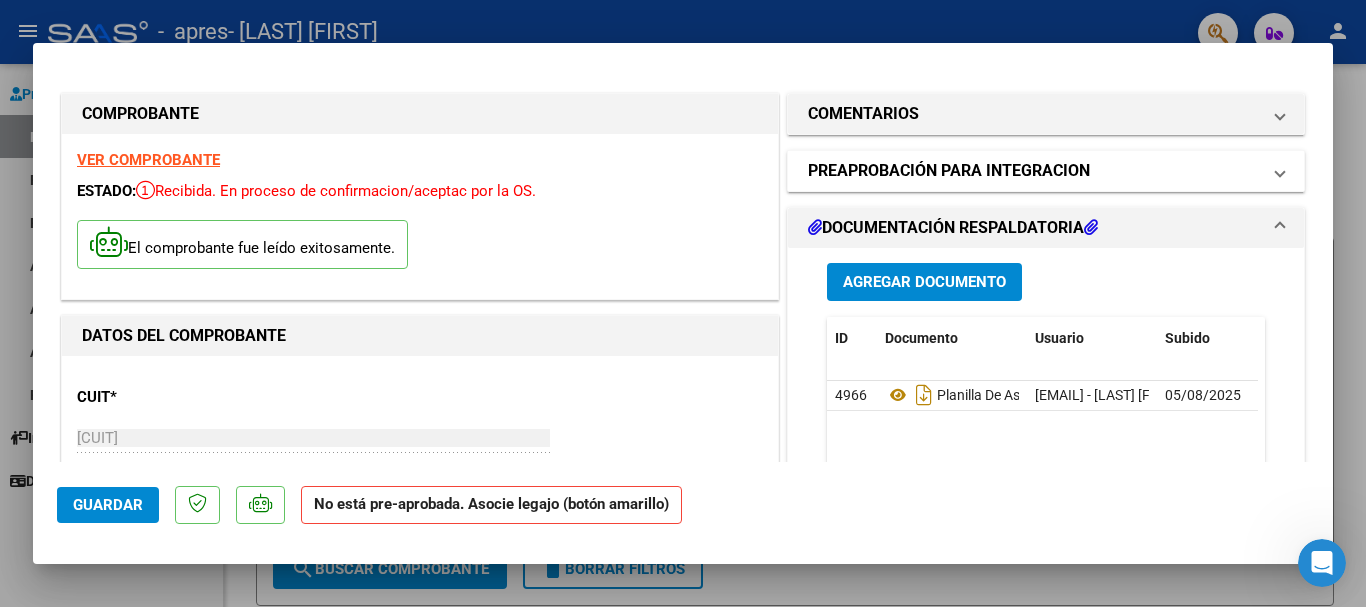 click on "PREAPROBACIÓN PARA INTEGRACION" at bounding box center (1046, 171) 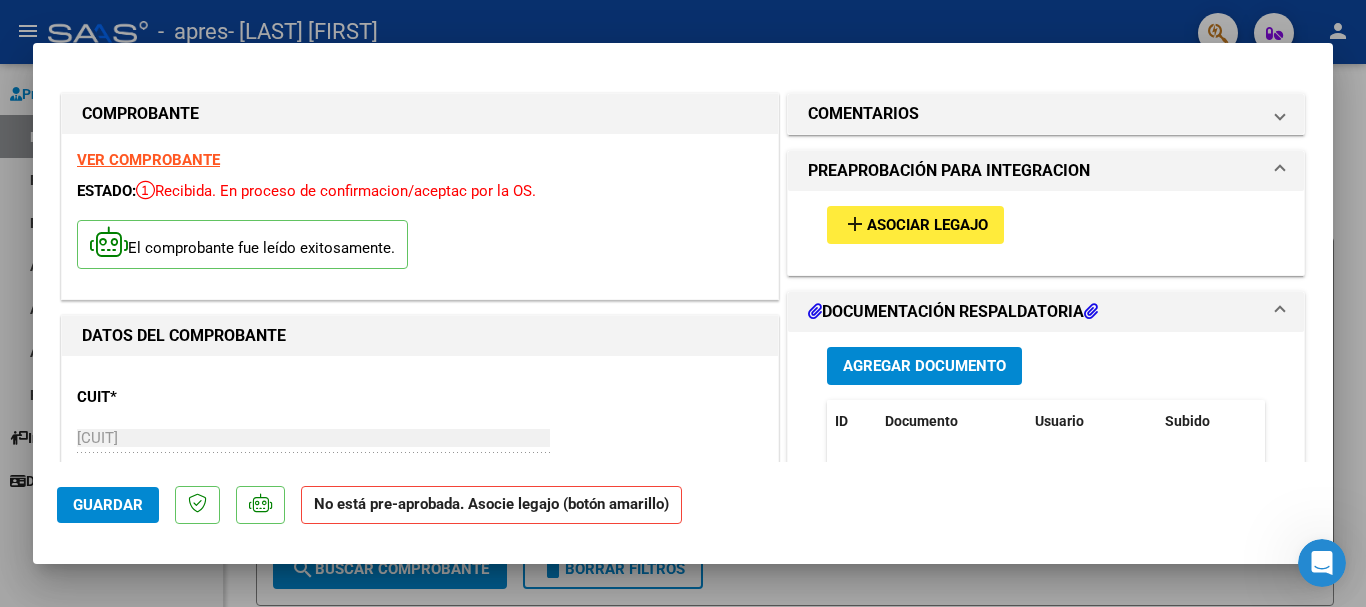 click on "add Asociar Legajo" at bounding box center (1046, 224) 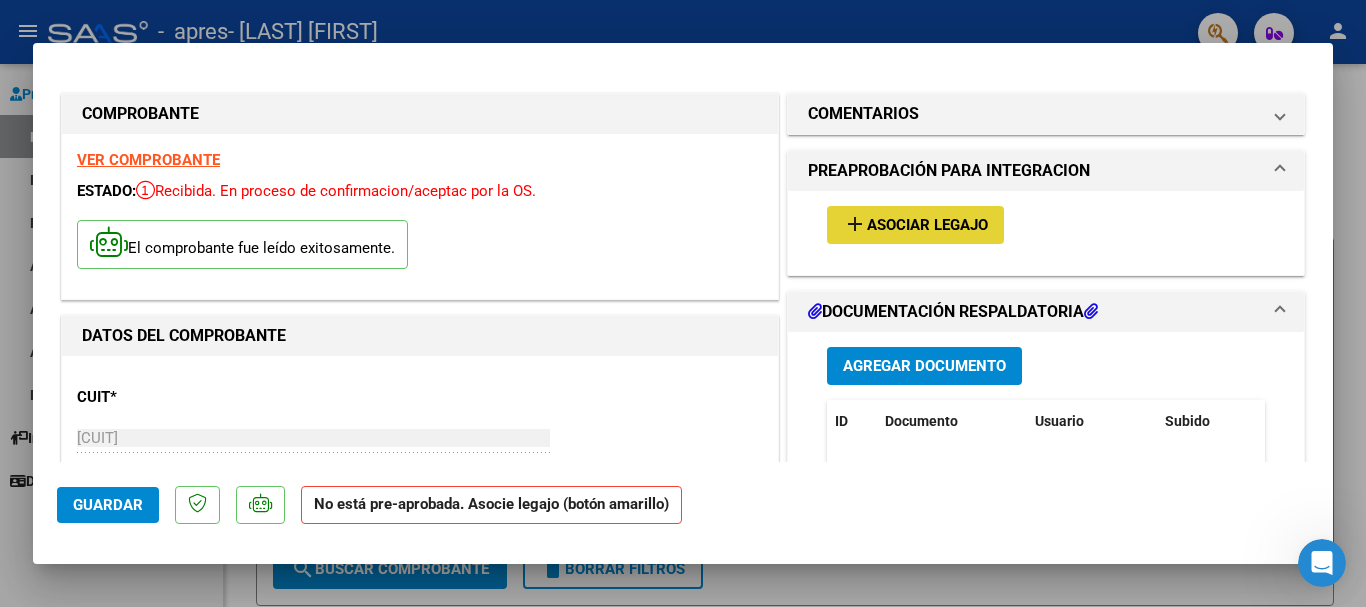 click on "add Asociar Legajo" at bounding box center [915, 224] 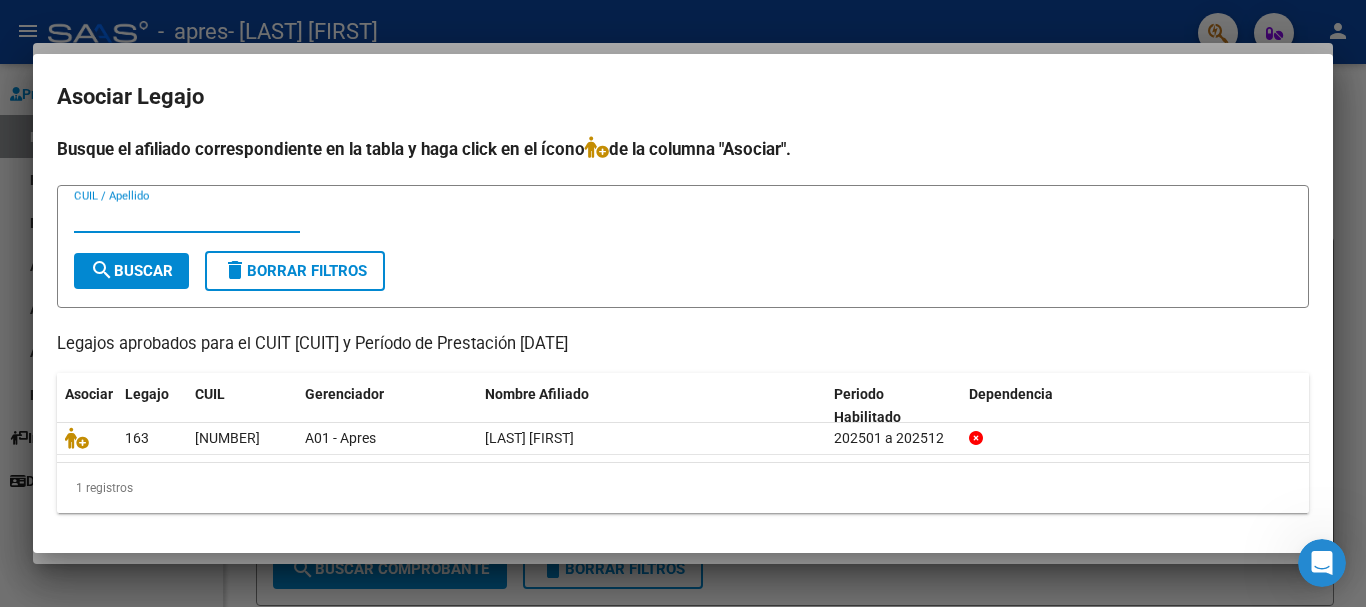 click on "CUIL / Apellido" at bounding box center [187, 217] 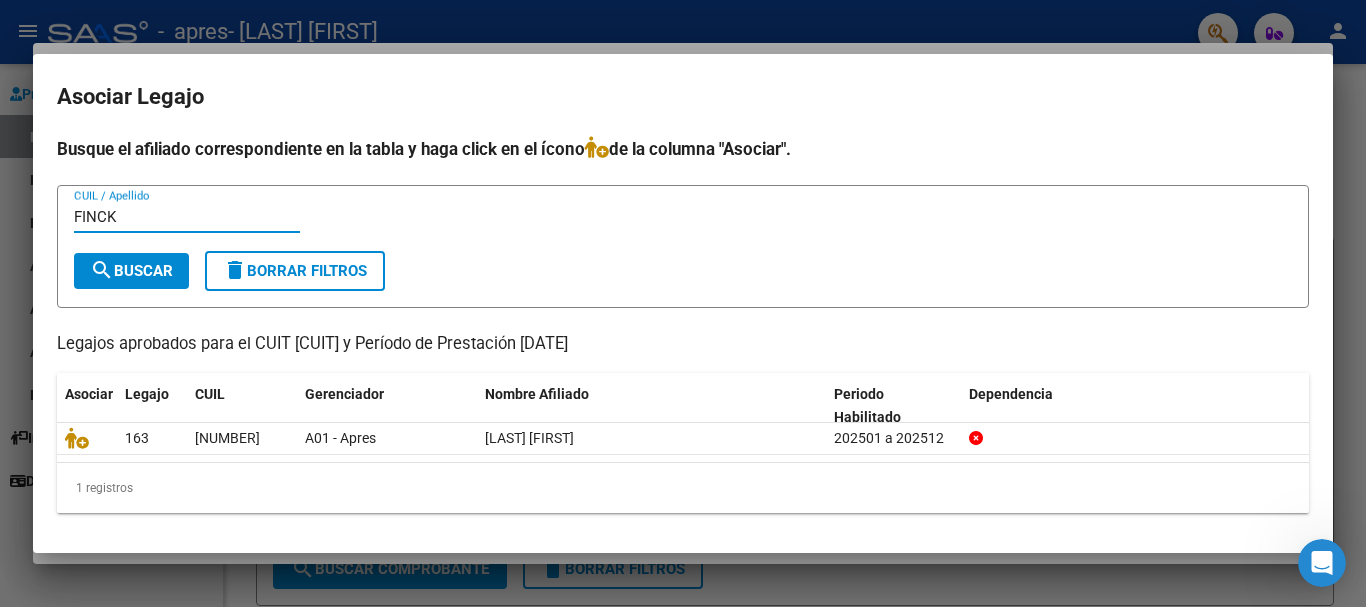type on "FINCK" 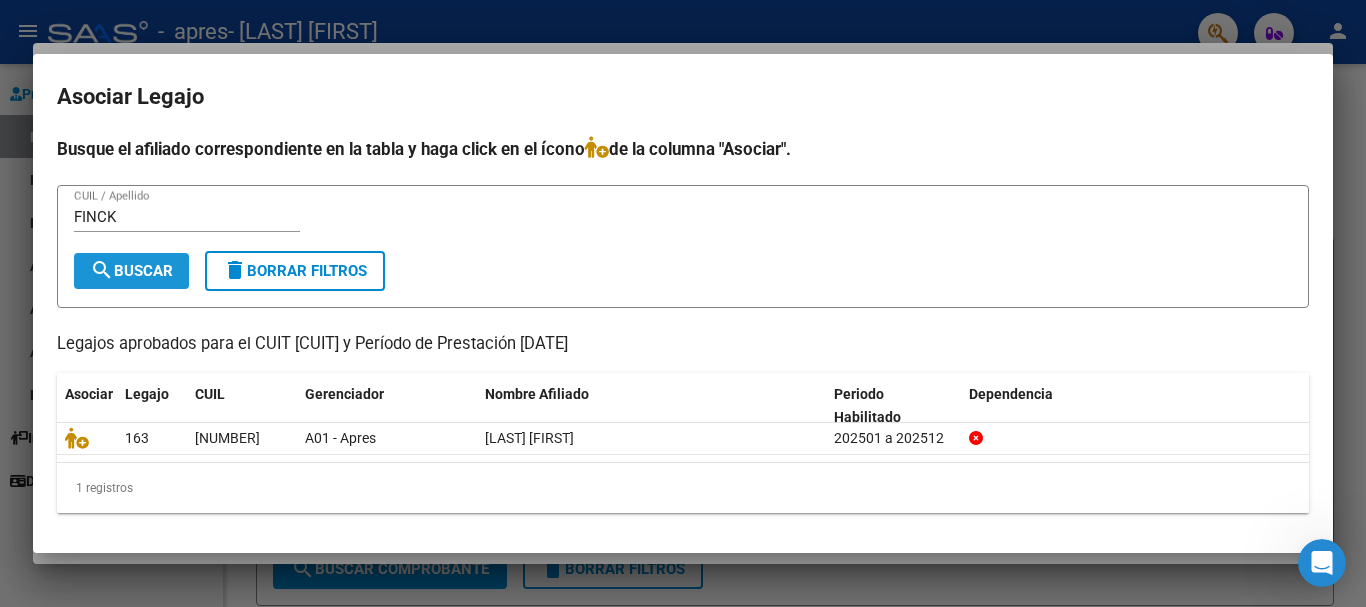 click on "search  Buscar" at bounding box center (131, 271) 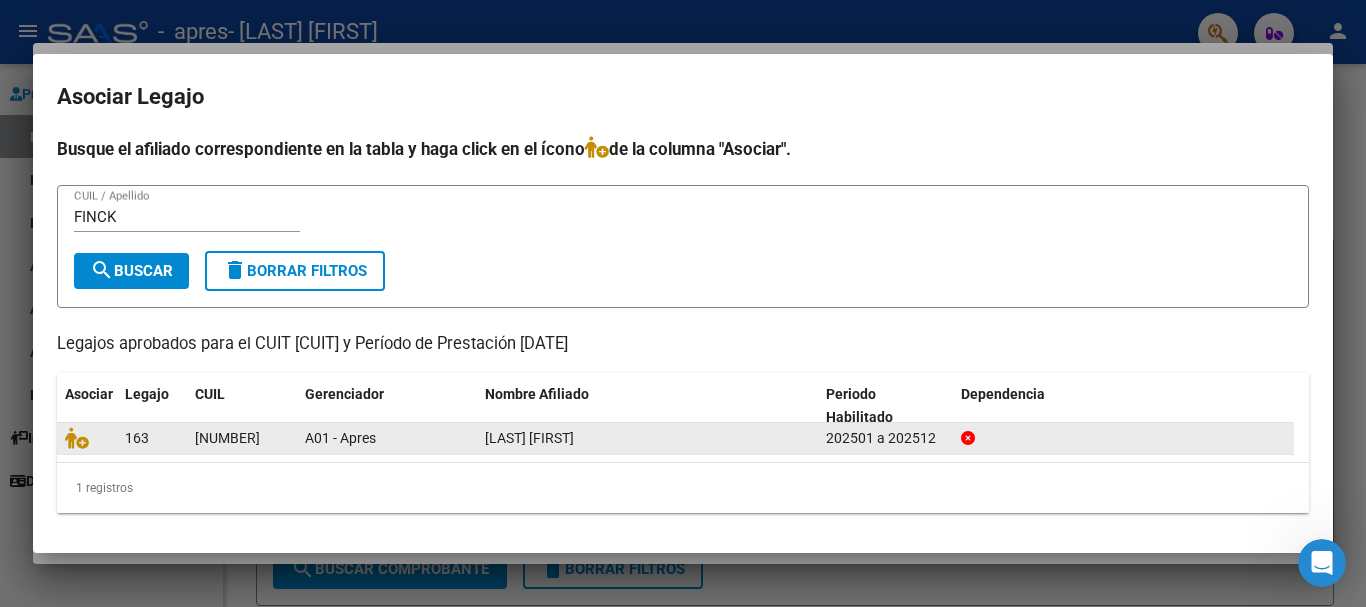 click on "163" 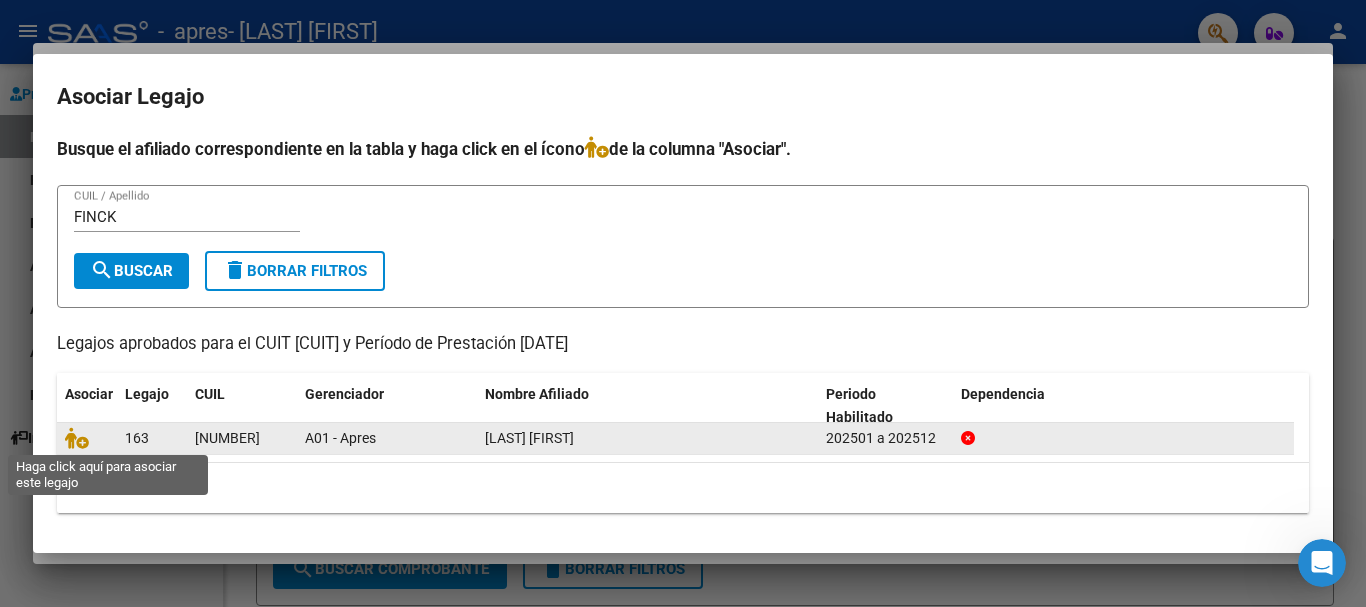 click 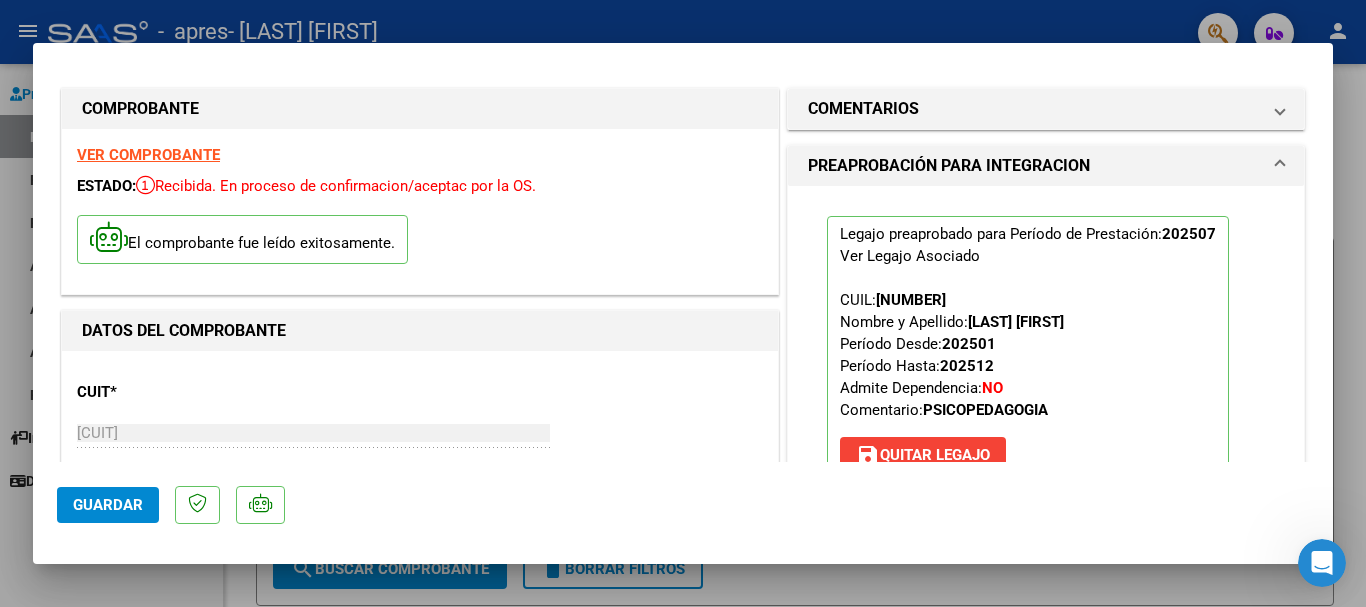 scroll, scrollTop: 0, scrollLeft: 0, axis: both 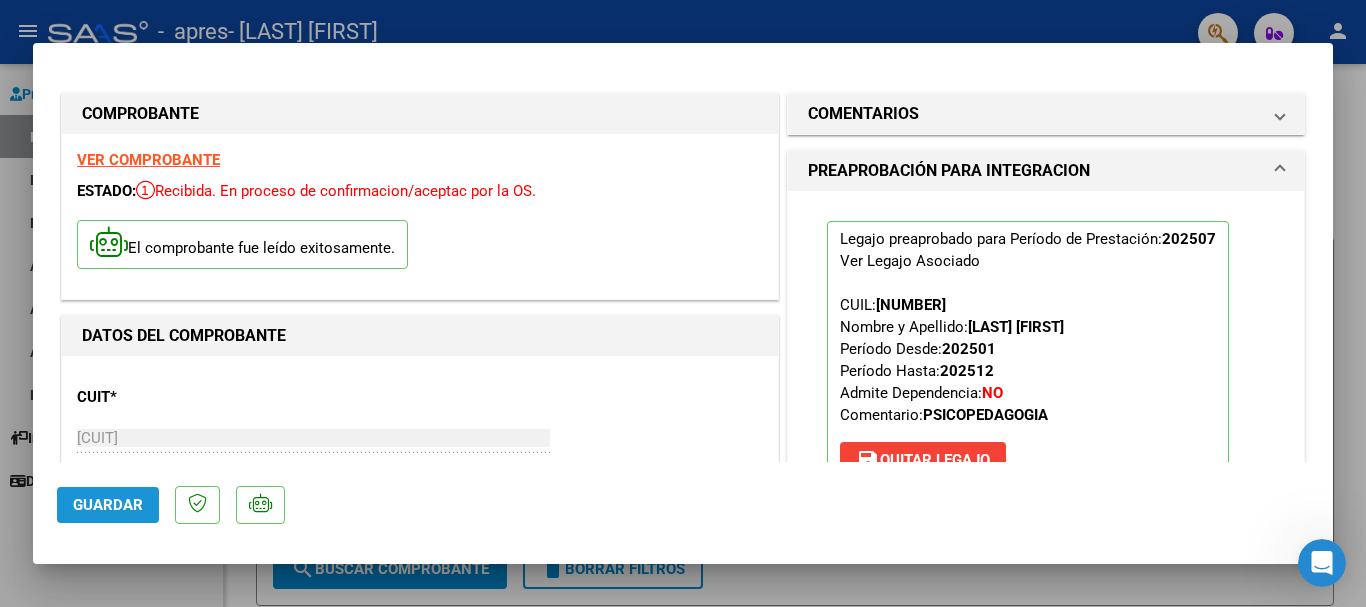 click on "Guardar" 